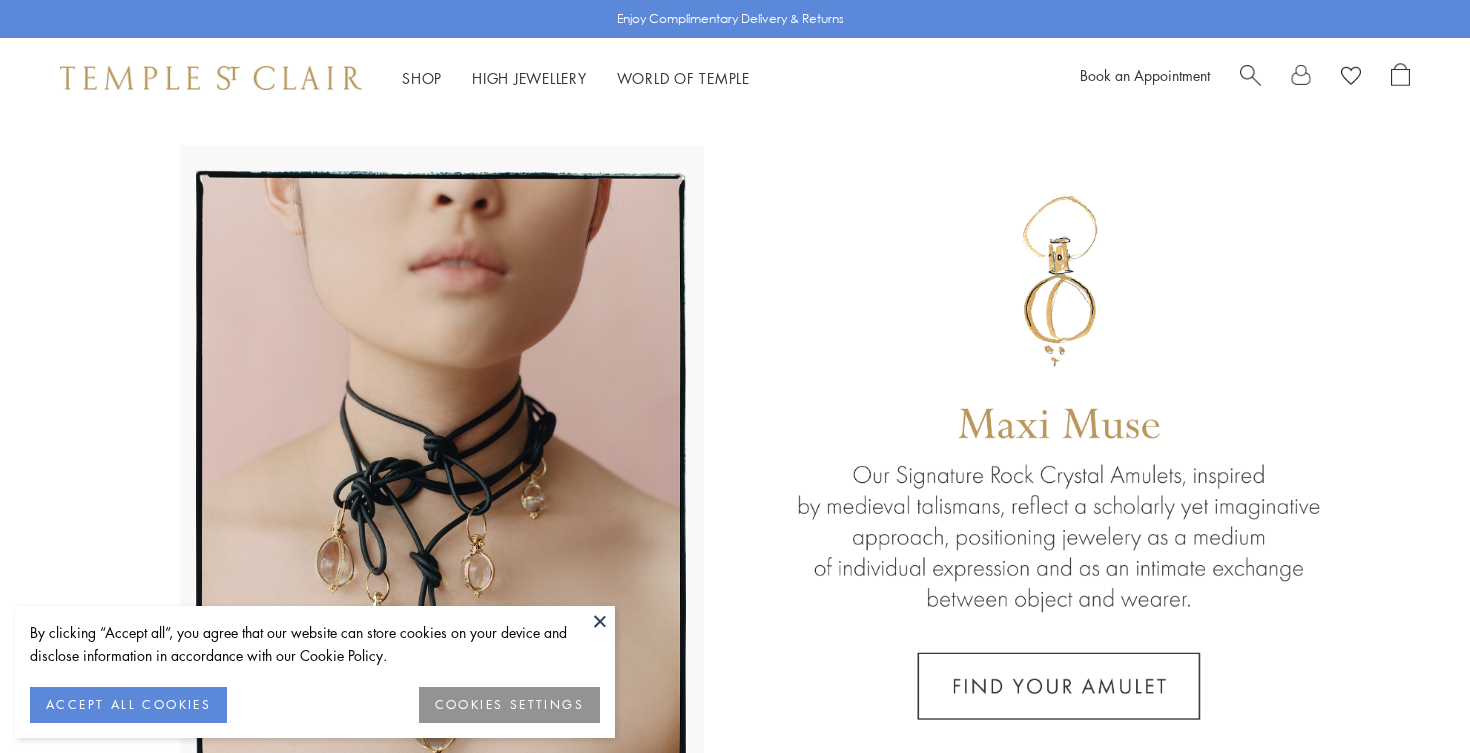 scroll, scrollTop: 0, scrollLeft: 0, axis: both 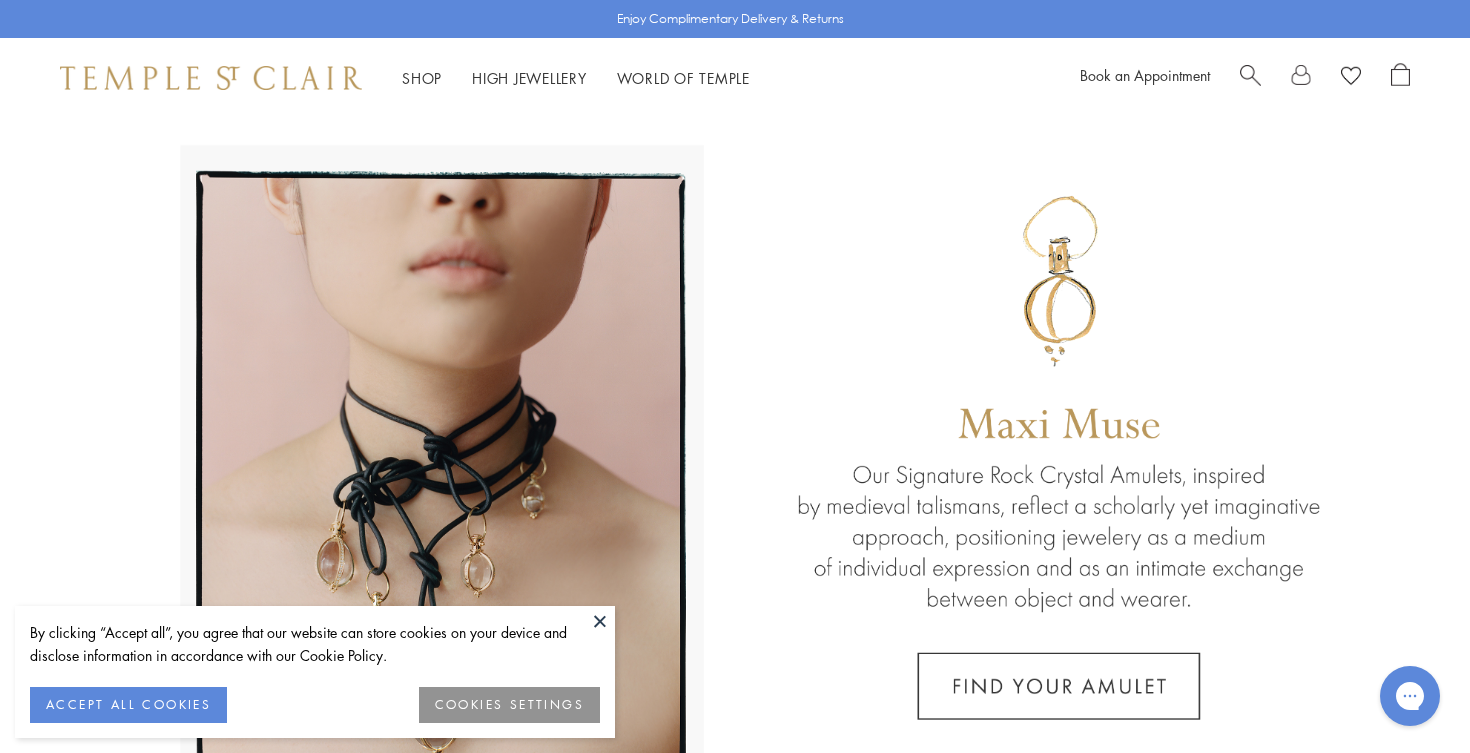 click on "ACCEPT ALL COOKIES" at bounding box center [128, 705] 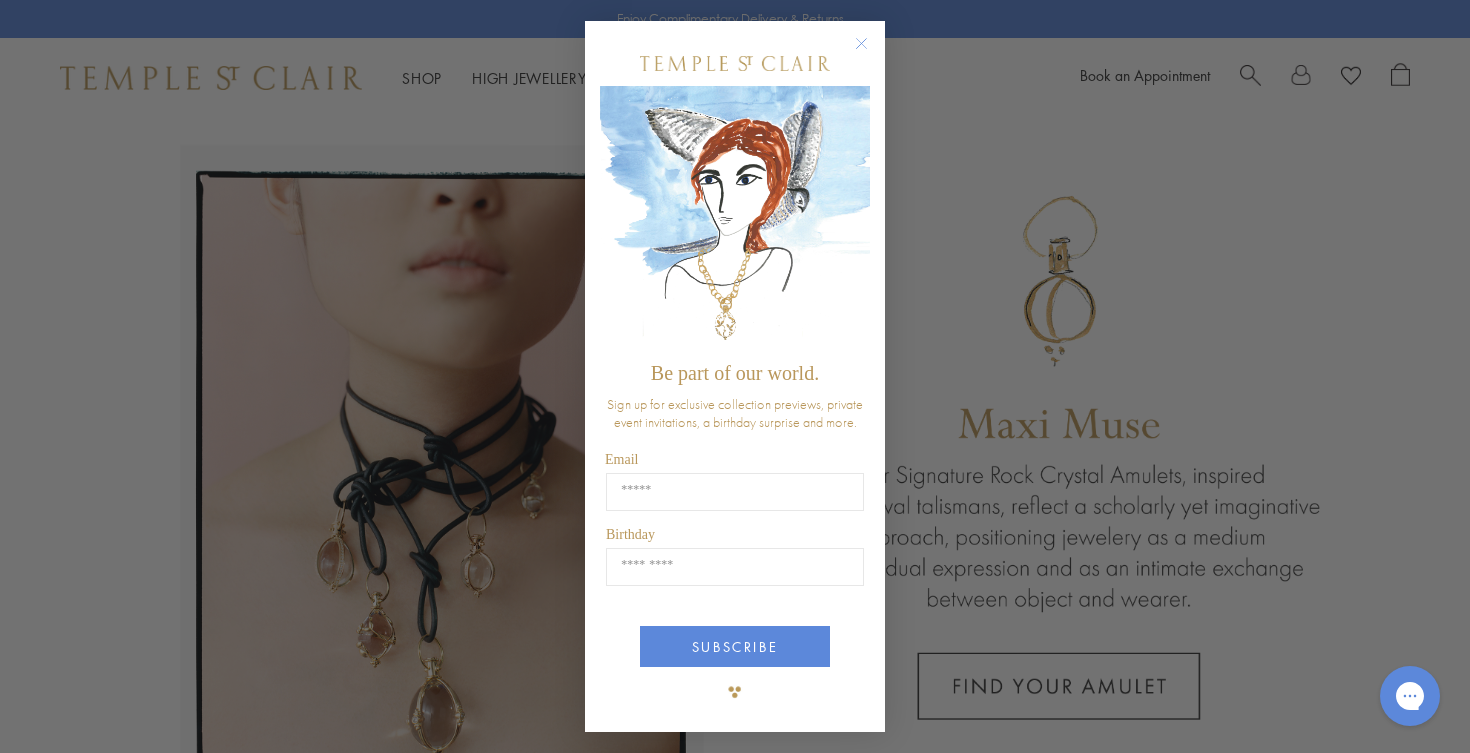 scroll, scrollTop: 0, scrollLeft: 0, axis: both 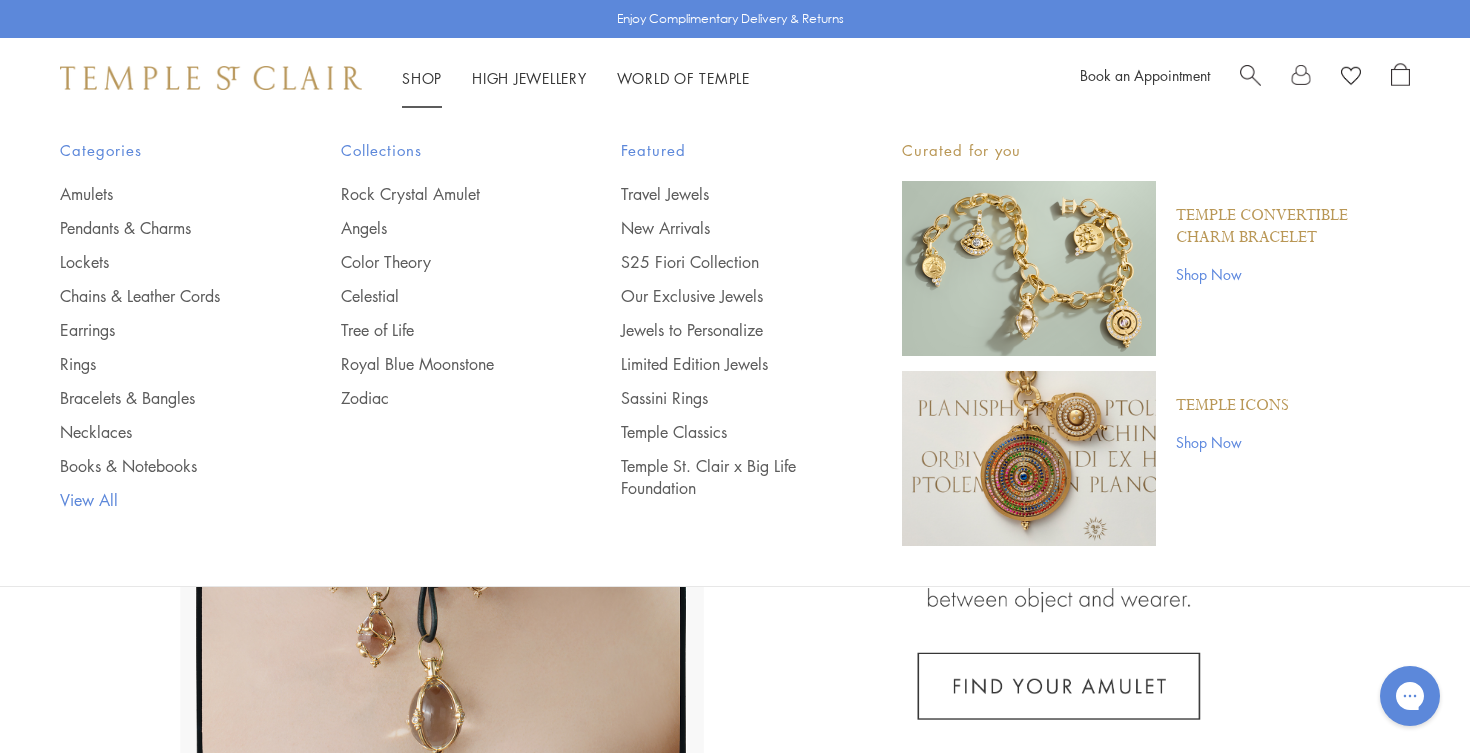click on "View All" at bounding box center [160, 500] 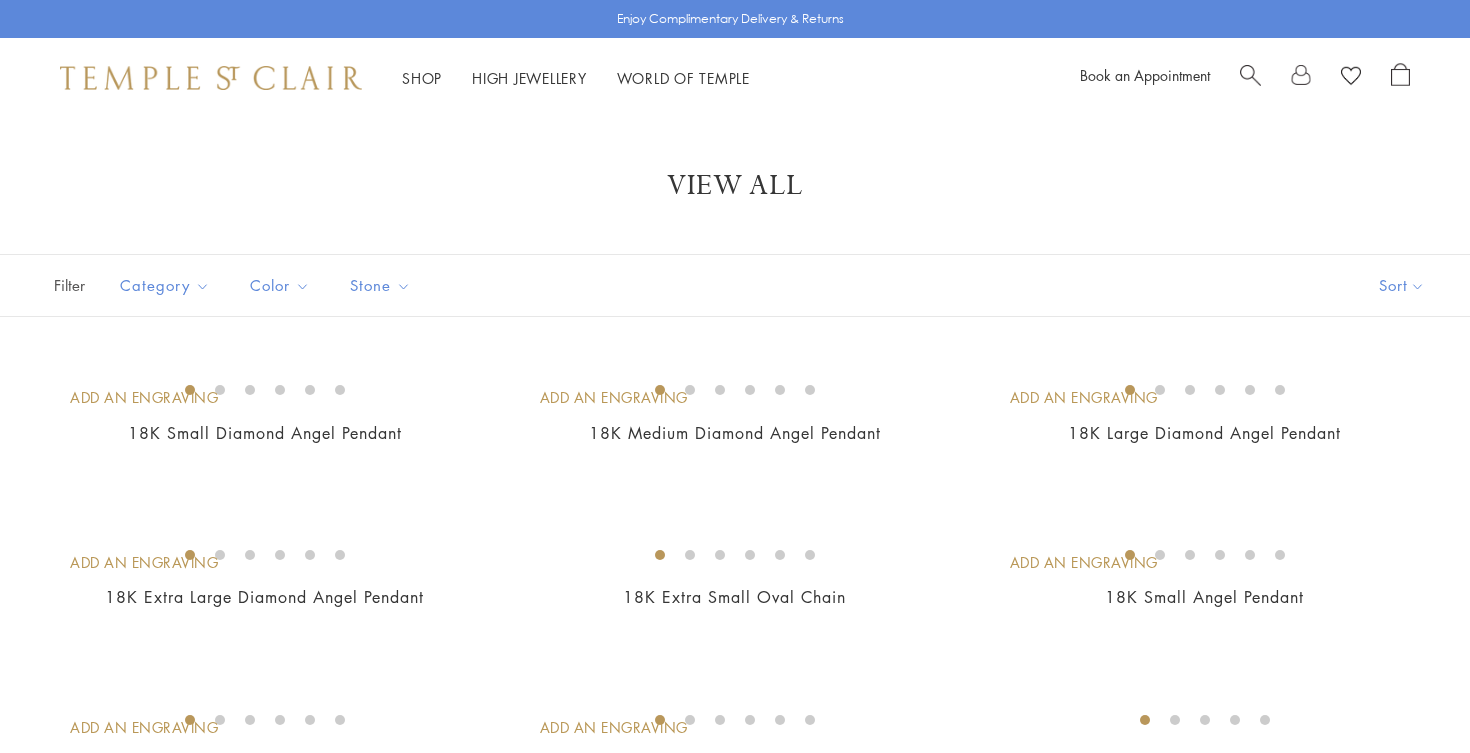 scroll, scrollTop: 0, scrollLeft: 0, axis: both 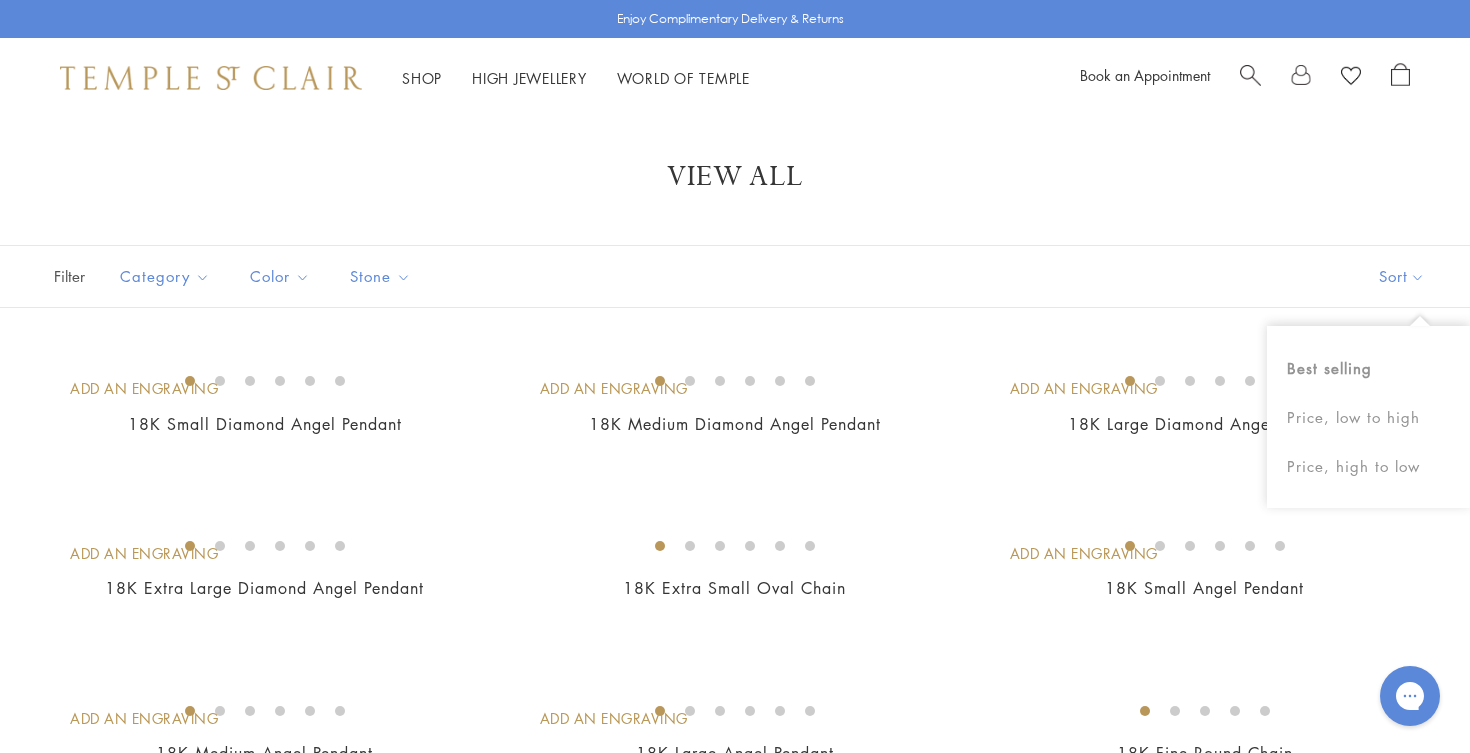 click on "Sort" at bounding box center (1402, 276) 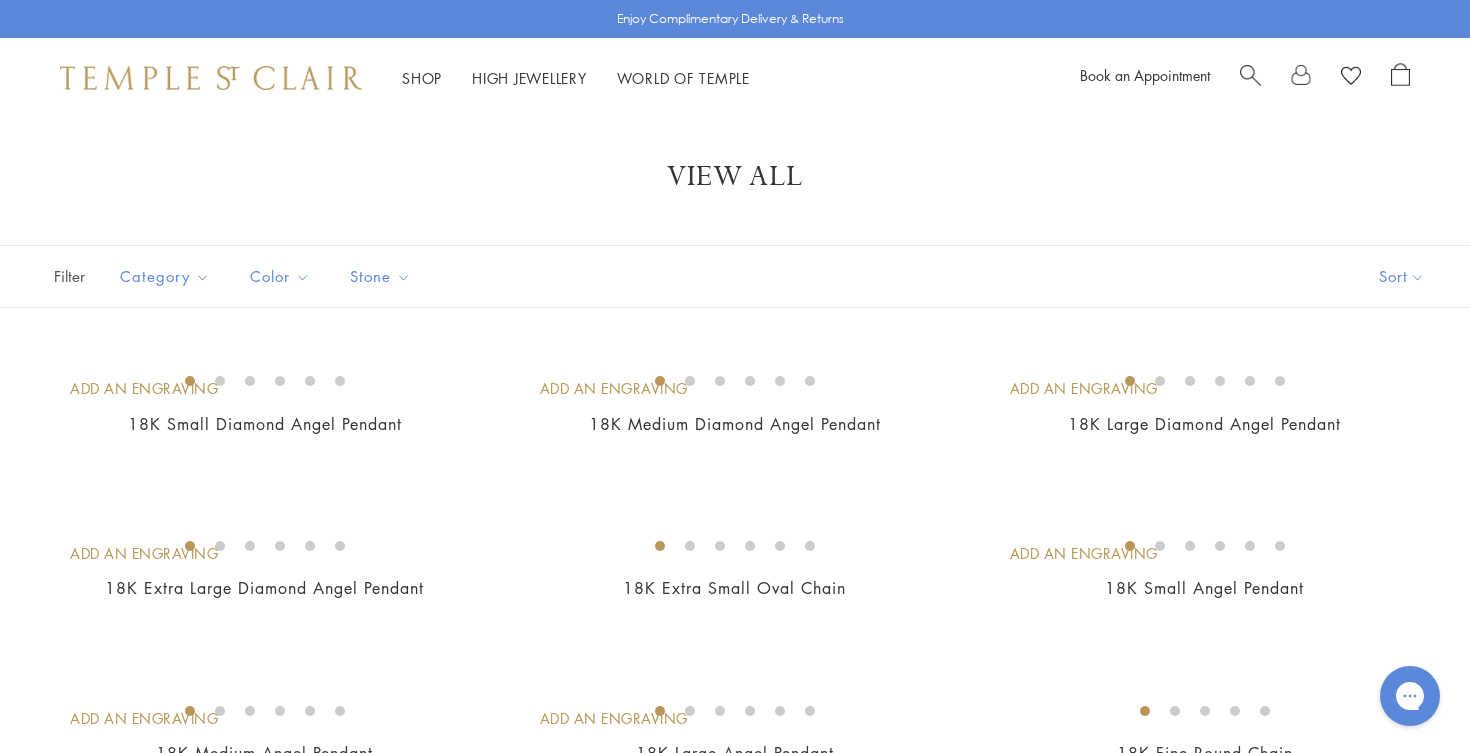 click on "Sort" at bounding box center [1402, 276] 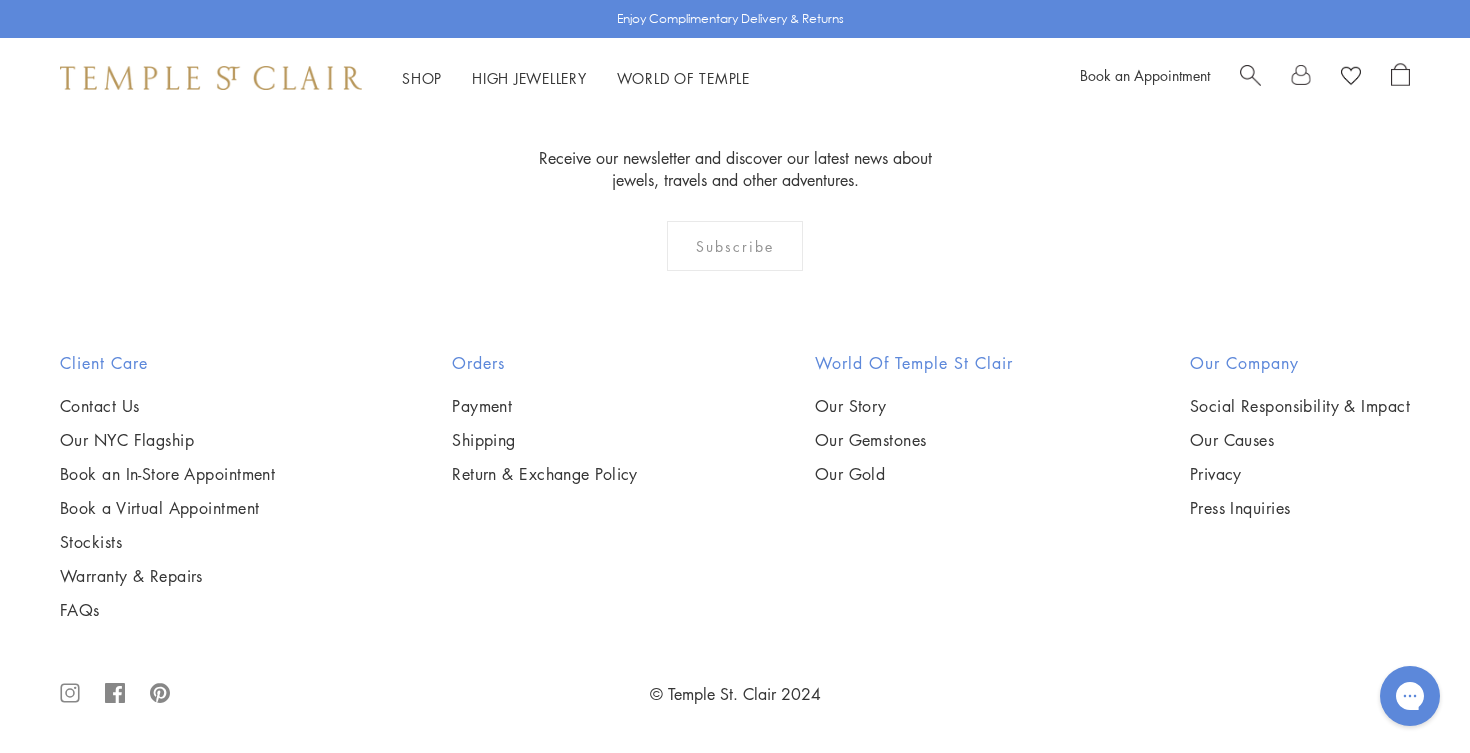 scroll, scrollTop: 6149, scrollLeft: 0, axis: vertical 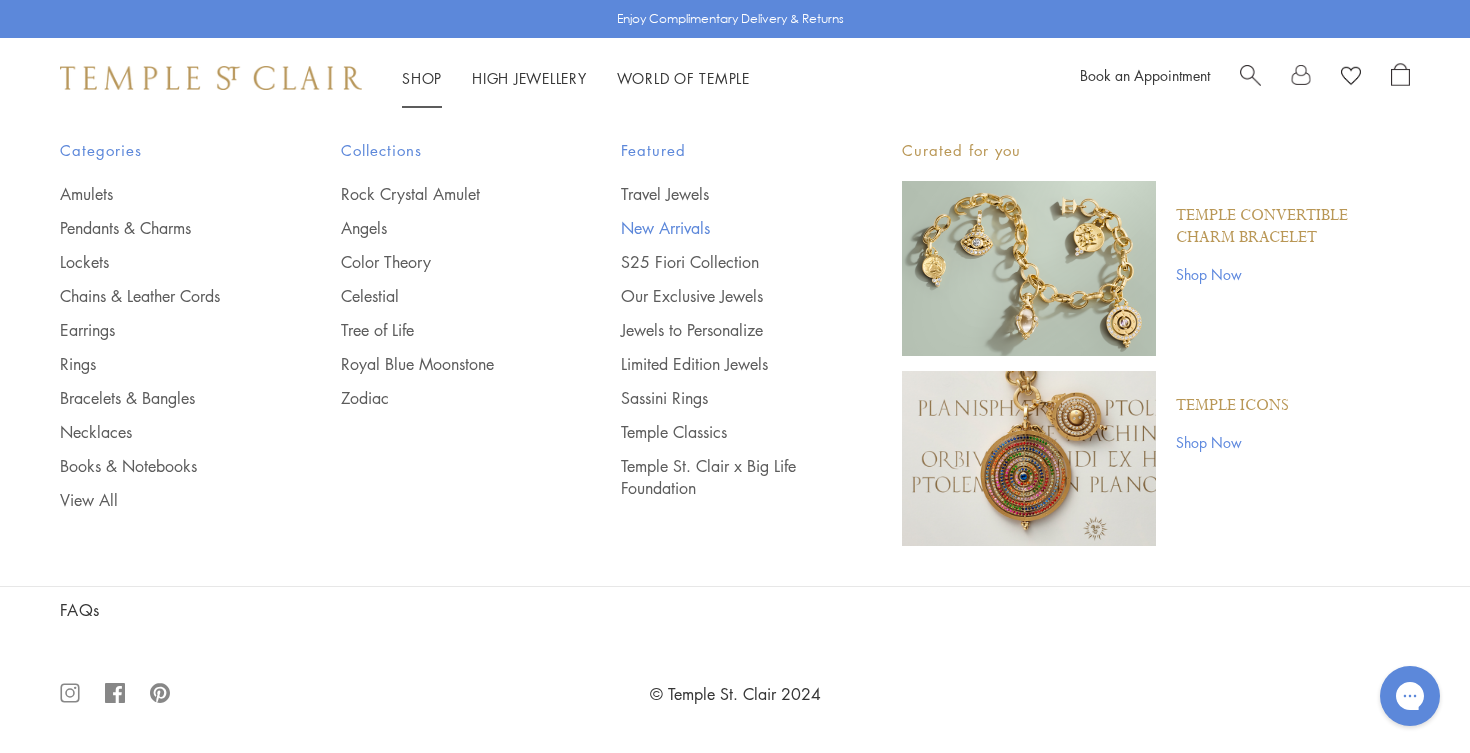click on "New Arrivals" at bounding box center [721, 228] 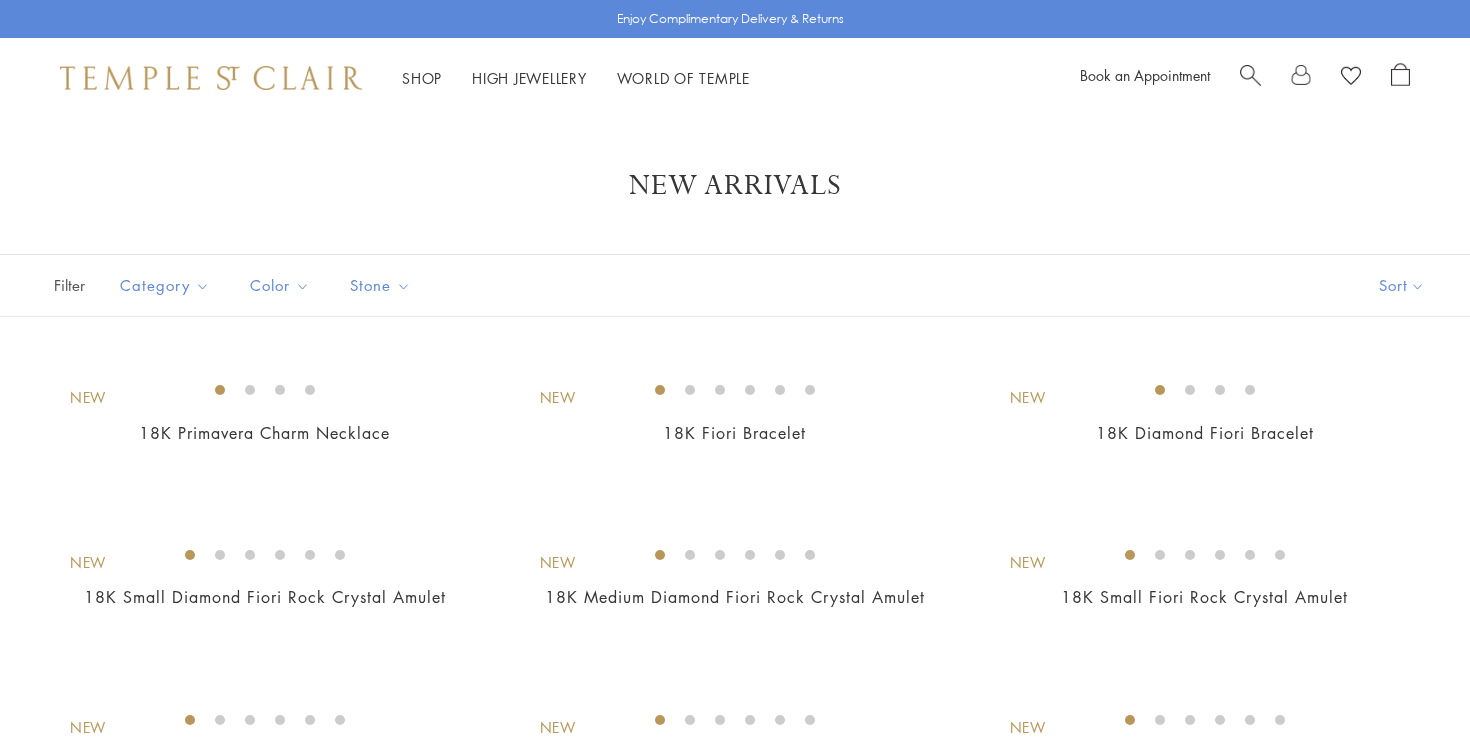 scroll, scrollTop: 0, scrollLeft: 0, axis: both 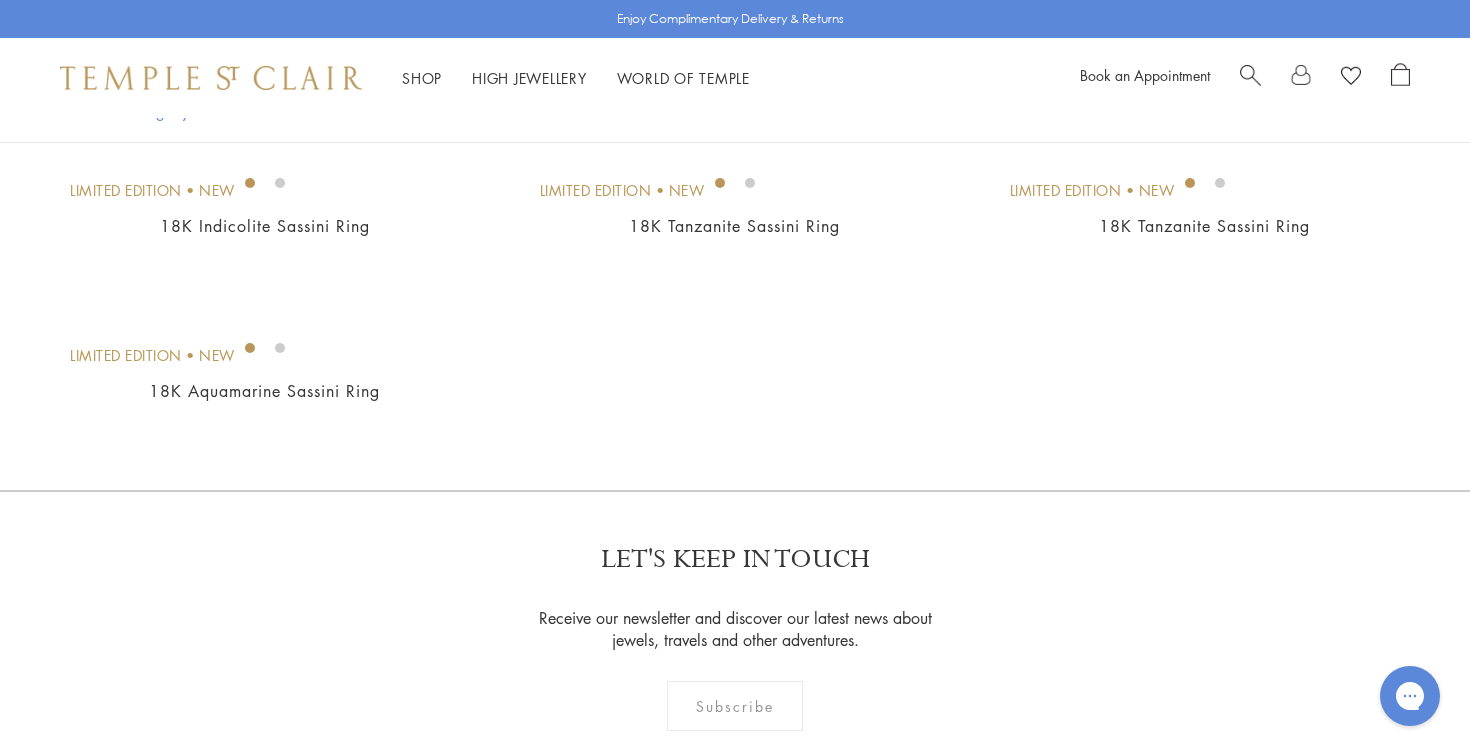 click on "New
18K Diamond Fiori Amulet Earrings
$8,337" at bounding box center [245, -942] 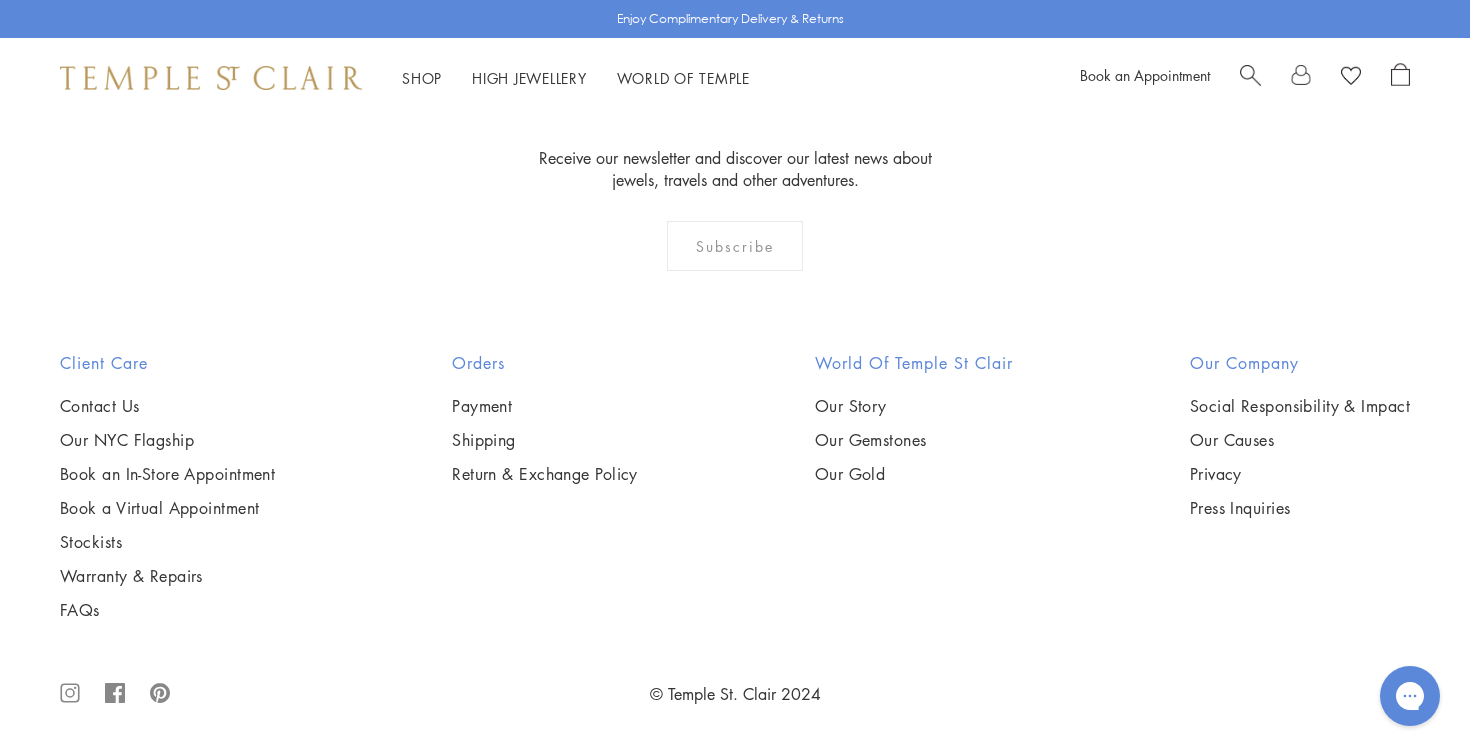 scroll, scrollTop: 6038, scrollLeft: 0, axis: vertical 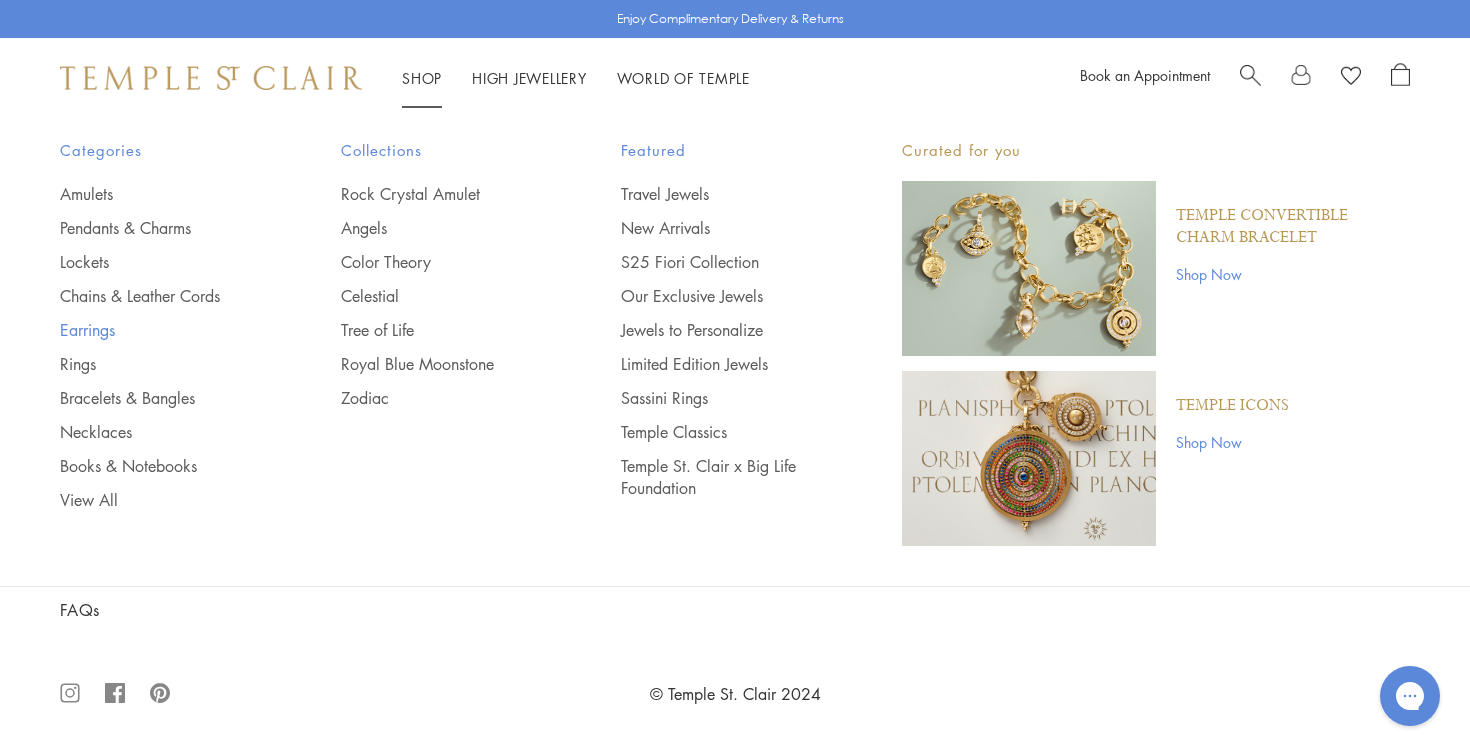 click on "Earrings" at bounding box center (160, 330) 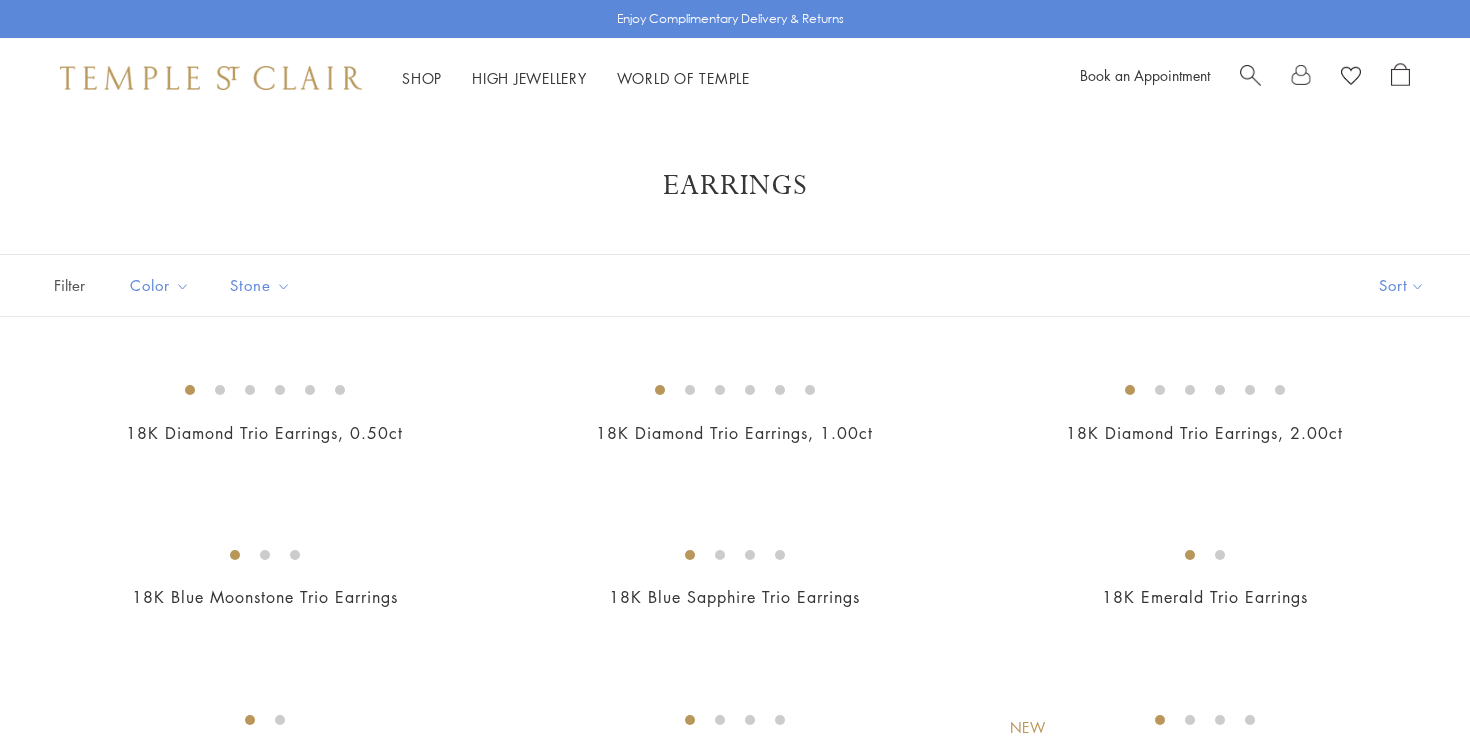 scroll, scrollTop: 0, scrollLeft: 0, axis: both 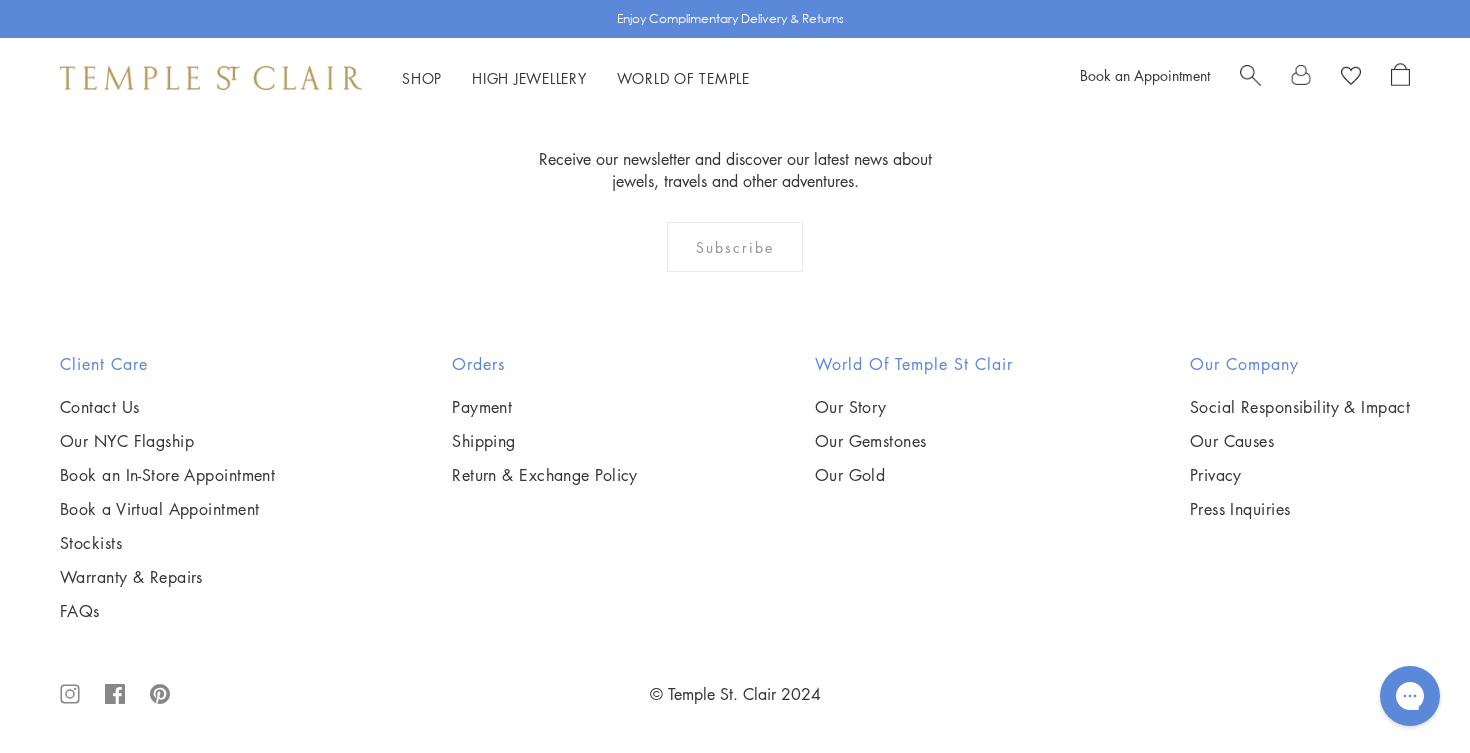 click on "2" at bounding box center (703, -77) 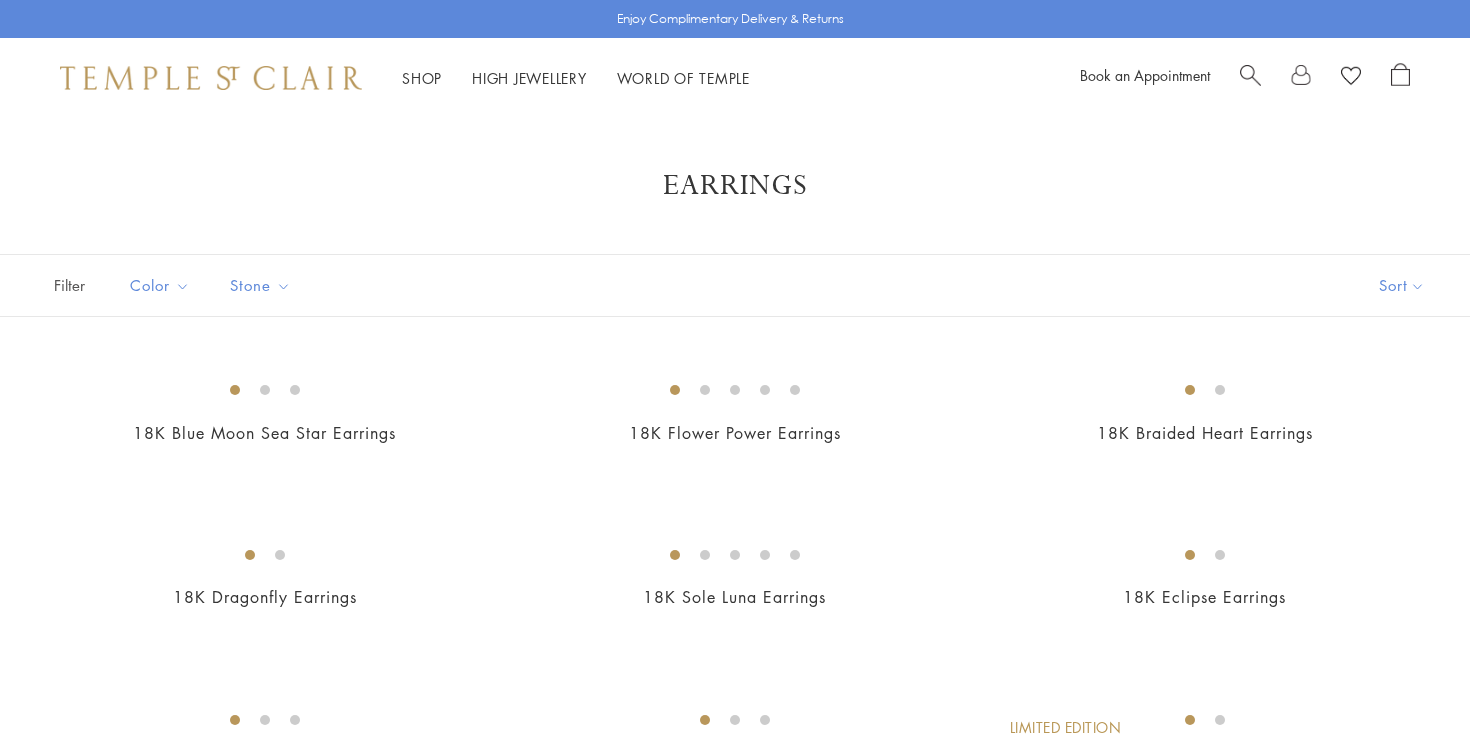 scroll, scrollTop: 0, scrollLeft: 0, axis: both 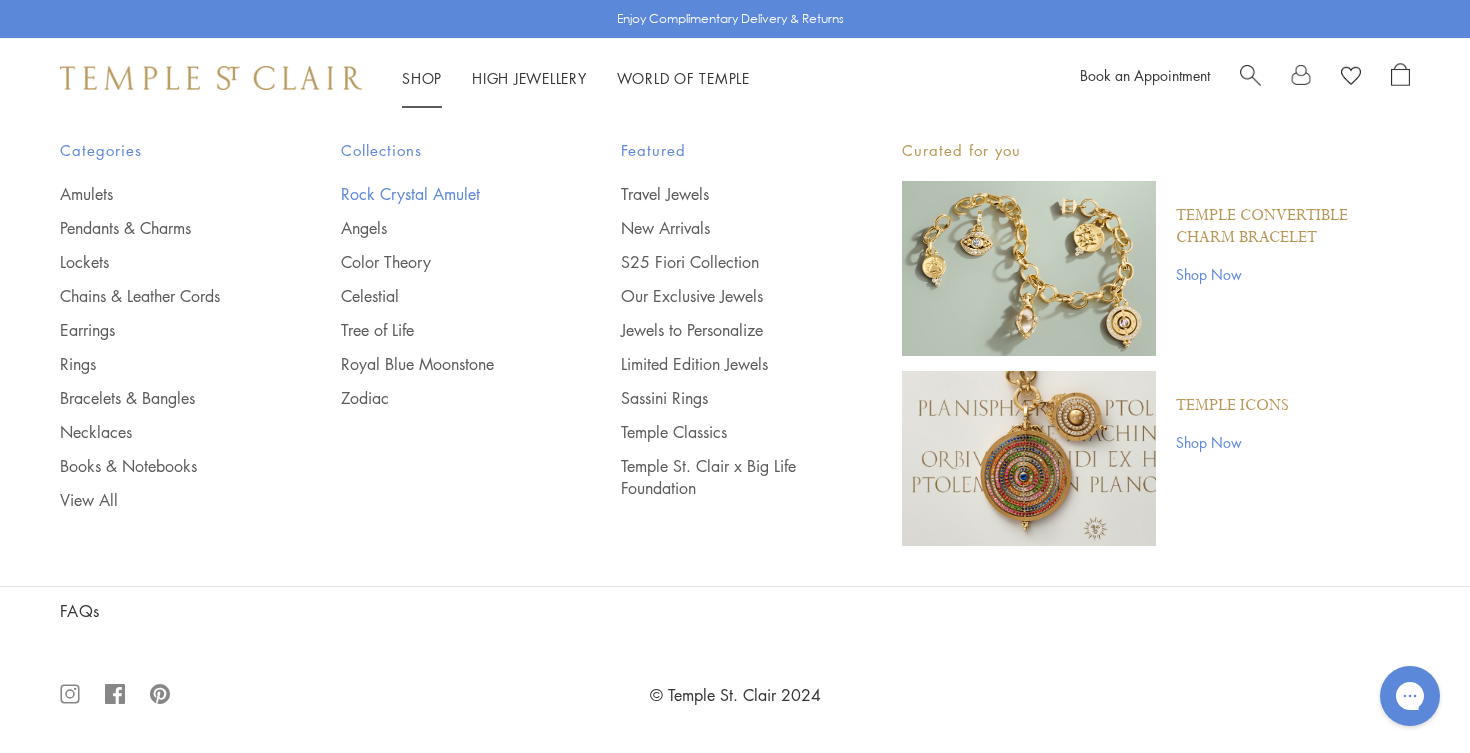 click on "Rock Crystal Amulet" at bounding box center (441, 194) 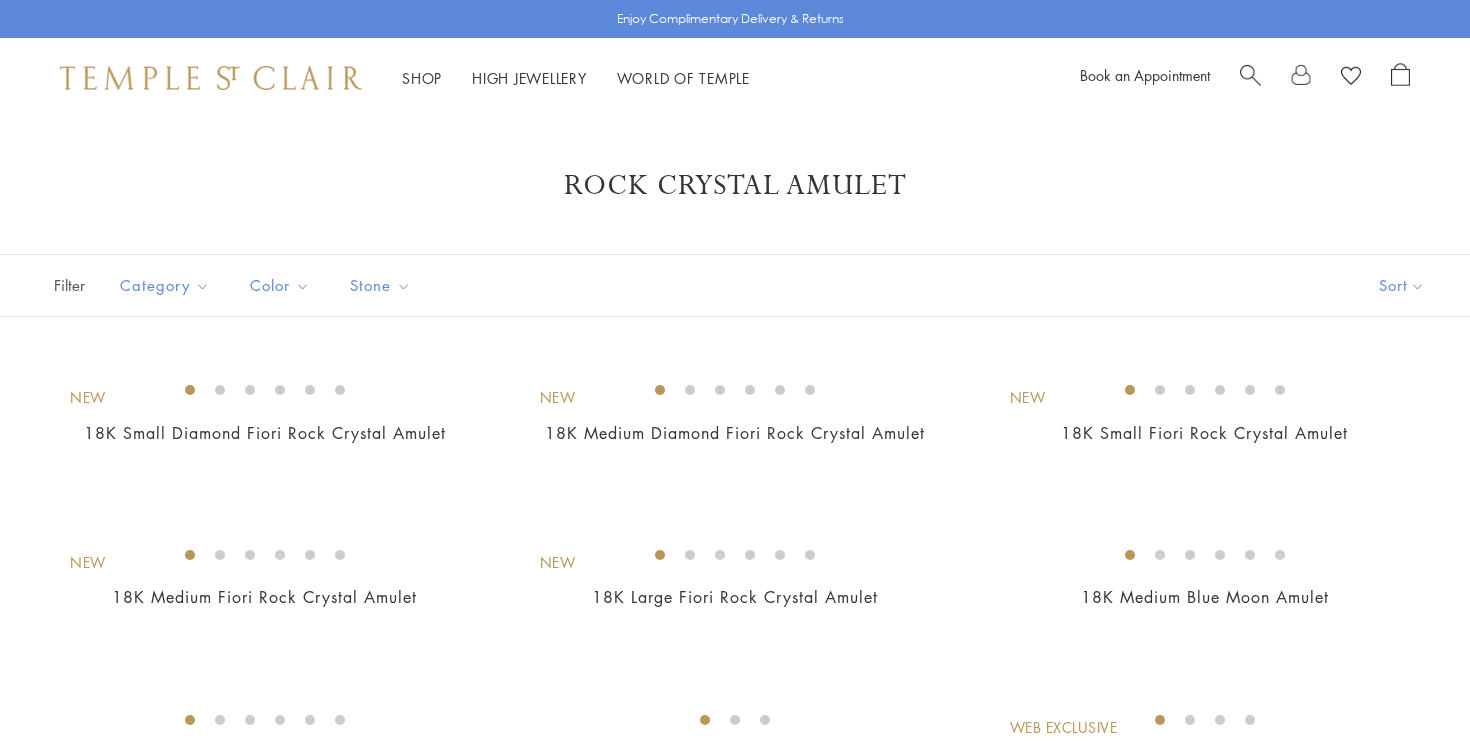 scroll, scrollTop: 0, scrollLeft: 0, axis: both 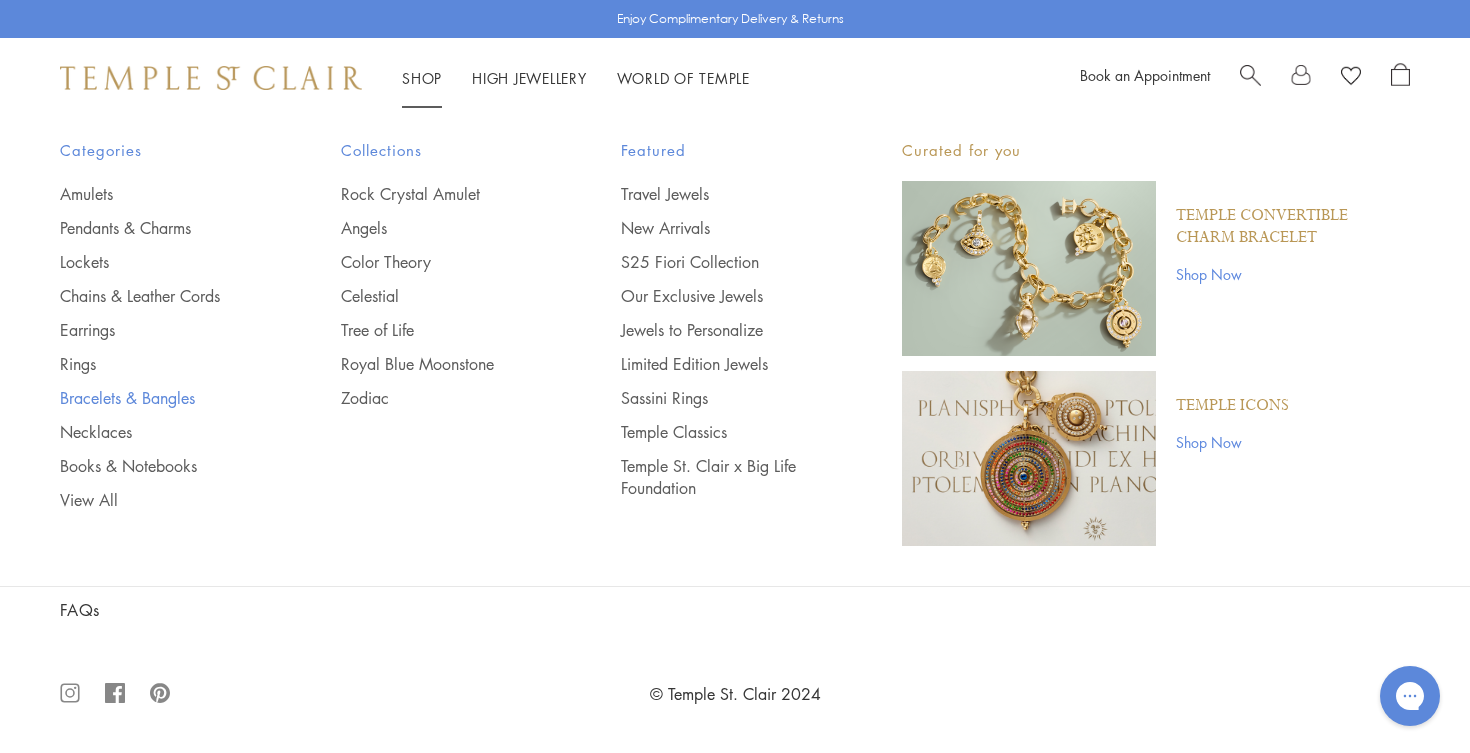 click on "Bracelets & Bangles" at bounding box center (160, 398) 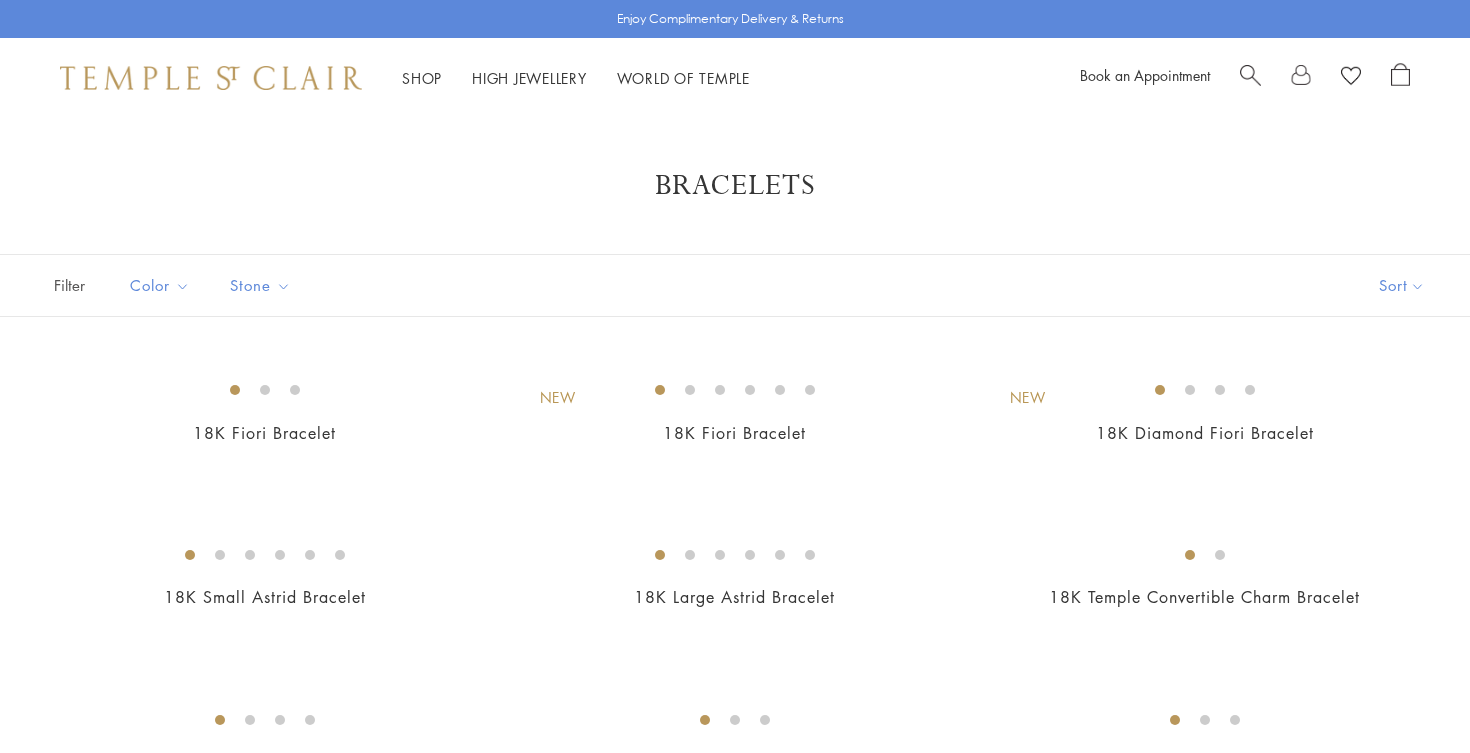 scroll, scrollTop: 0, scrollLeft: 0, axis: both 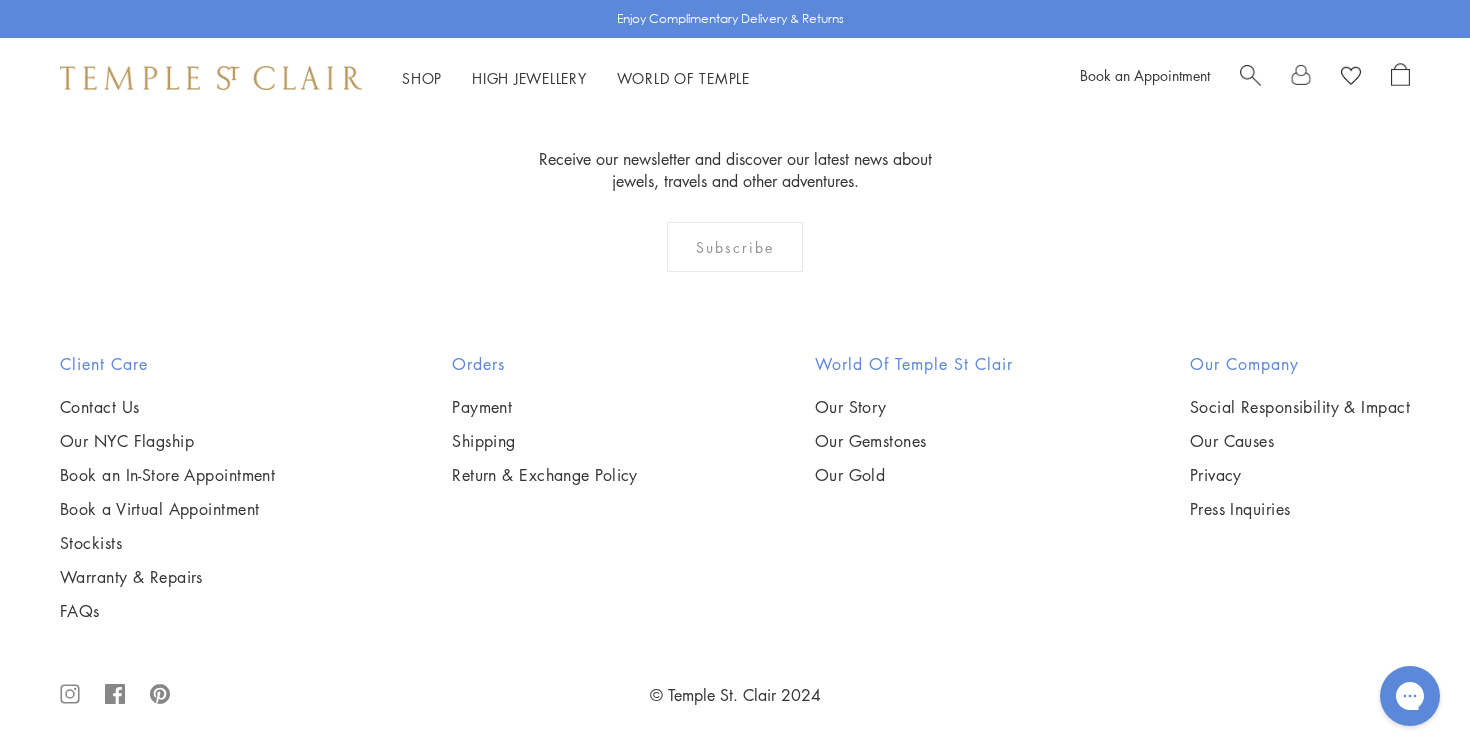 click on "18K Full Moon Bracelet
$21,018" at bounding box center (245, -742) 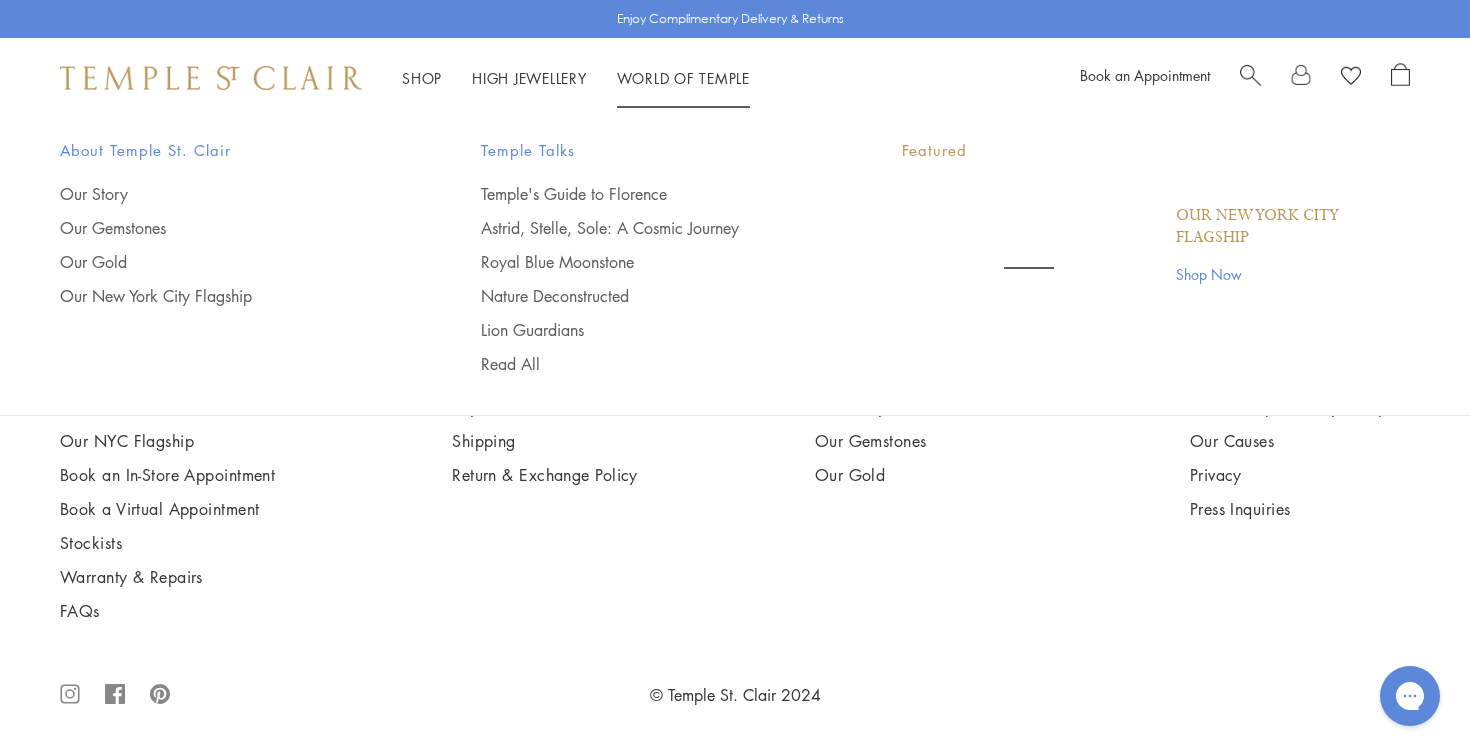 click on "World of Temple World of Temple" at bounding box center [683, 78] 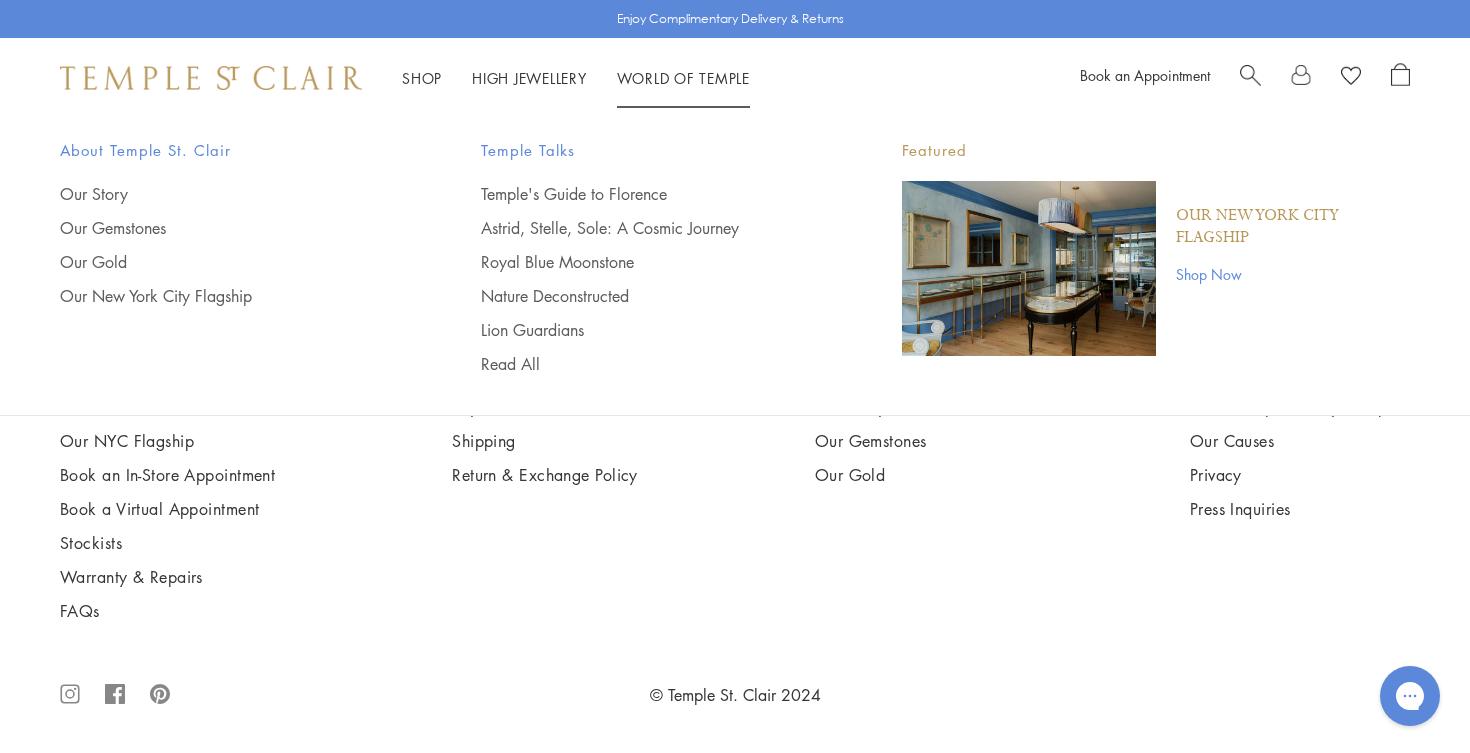 scroll, scrollTop: 0, scrollLeft: 0, axis: both 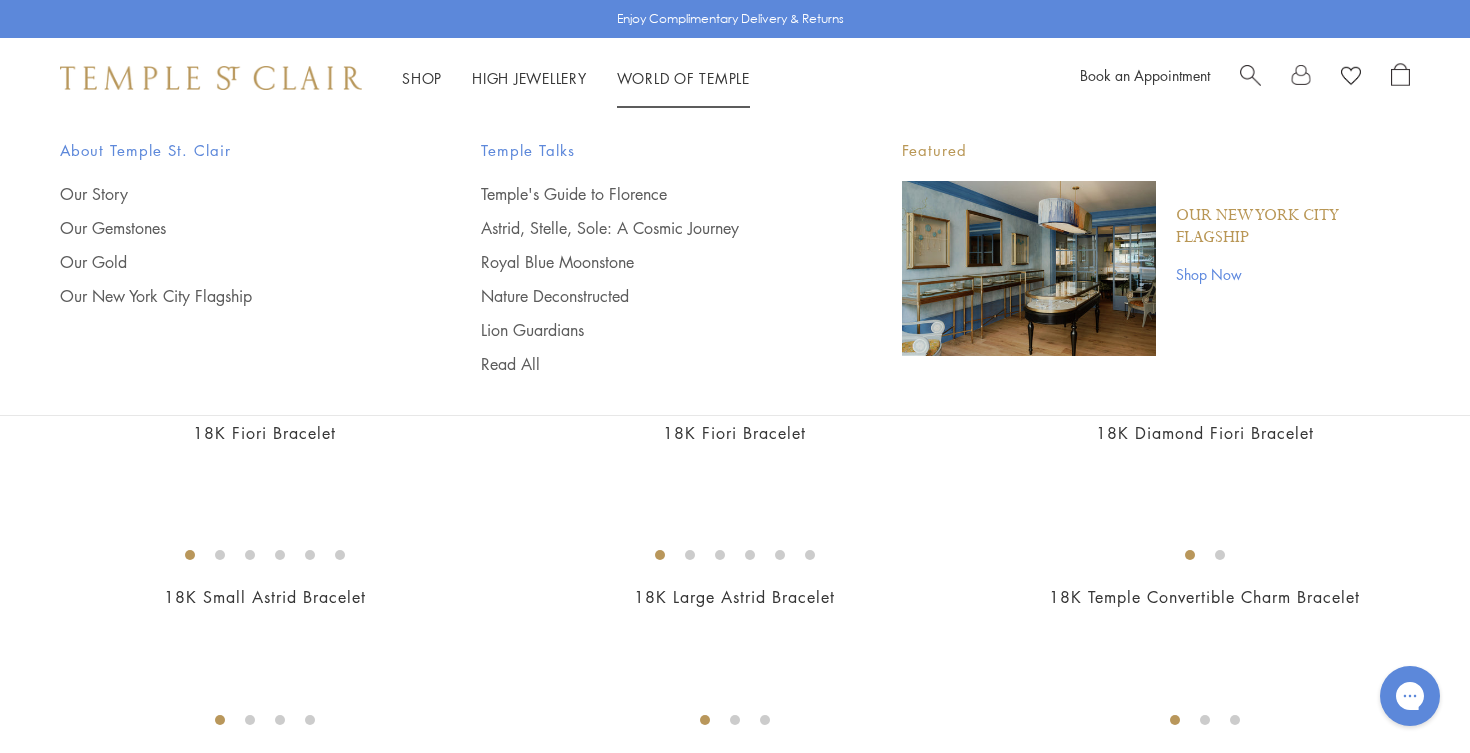 click on "World of Temple World of Temple" at bounding box center [683, 78] 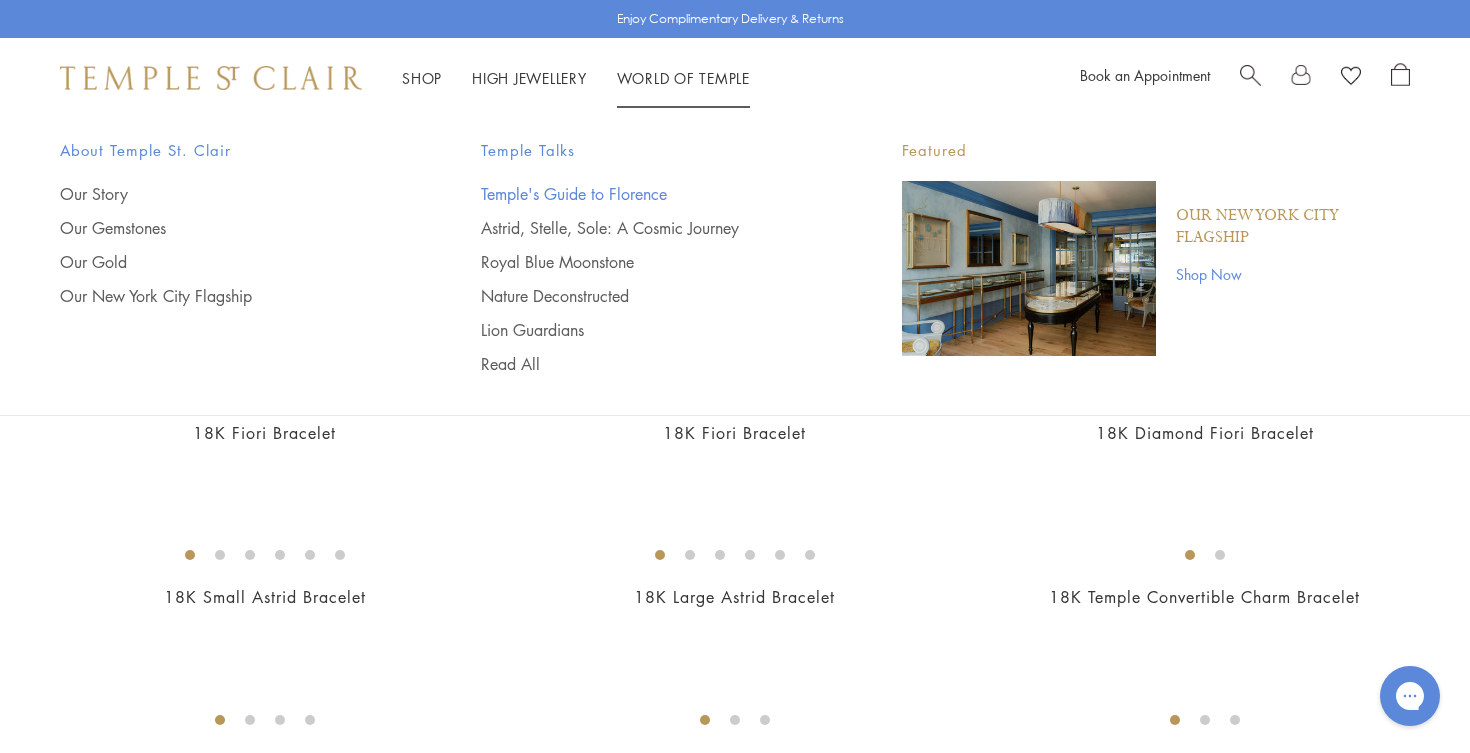 click on "Temple's Guide to Florence" at bounding box center [651, 194] 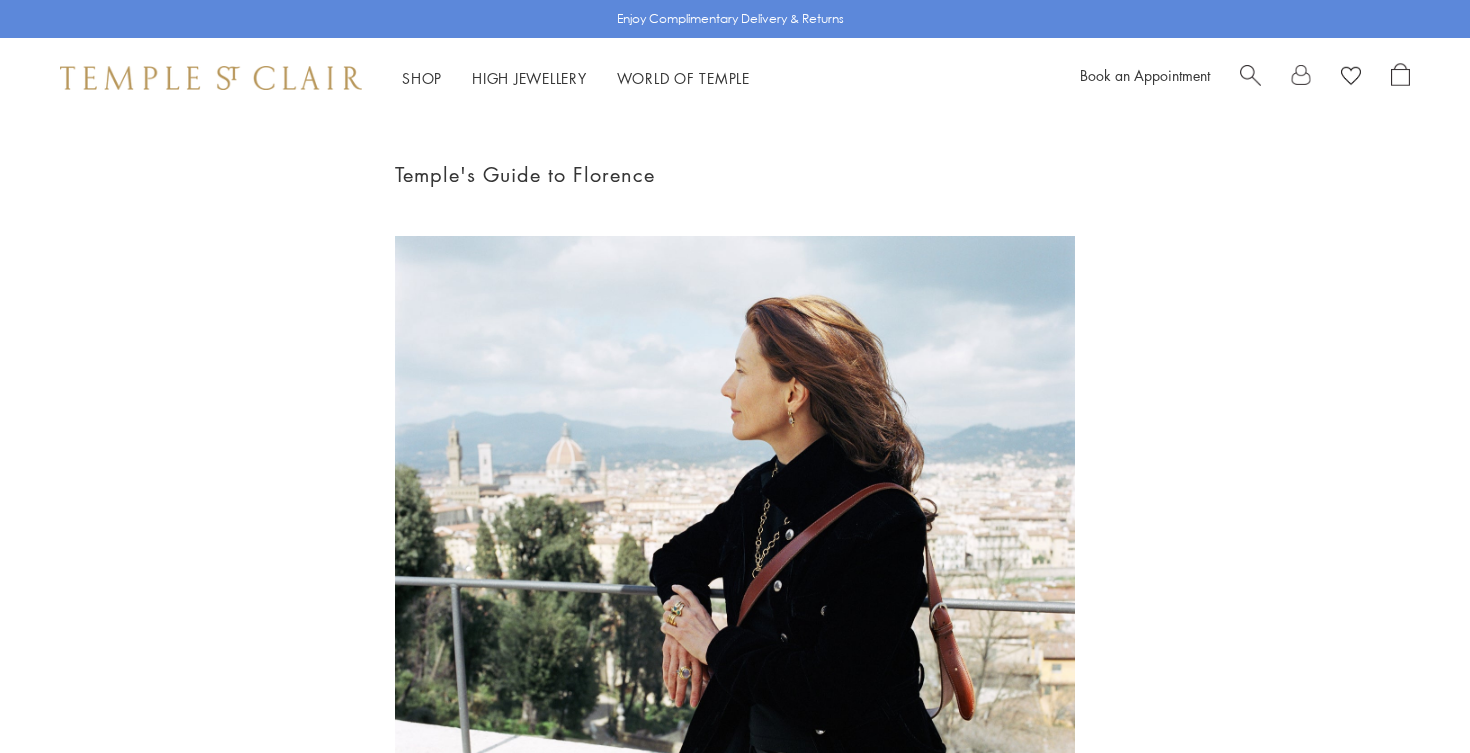 scroll, scrollTop: 0, scrollLeft: 0, axis: both 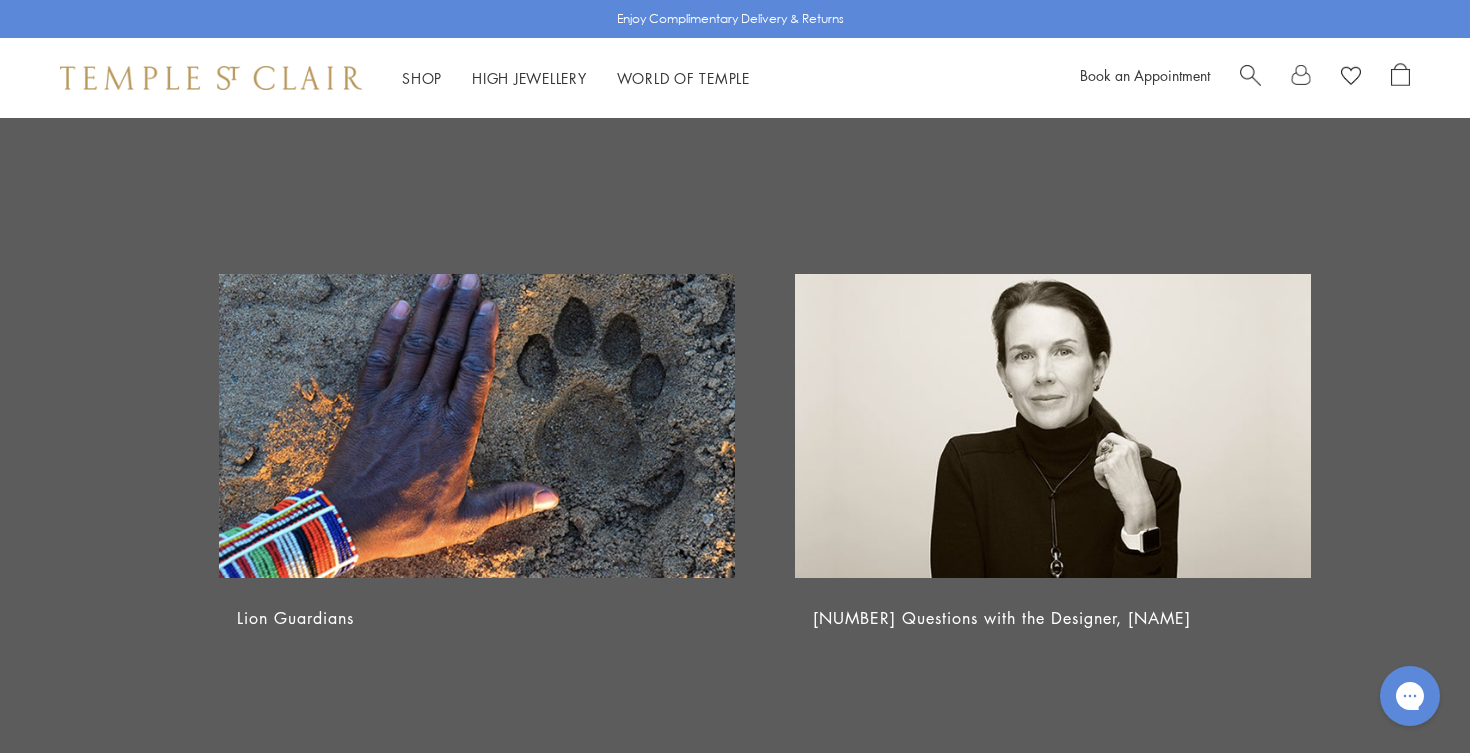 click at bounding box center [211, 78] 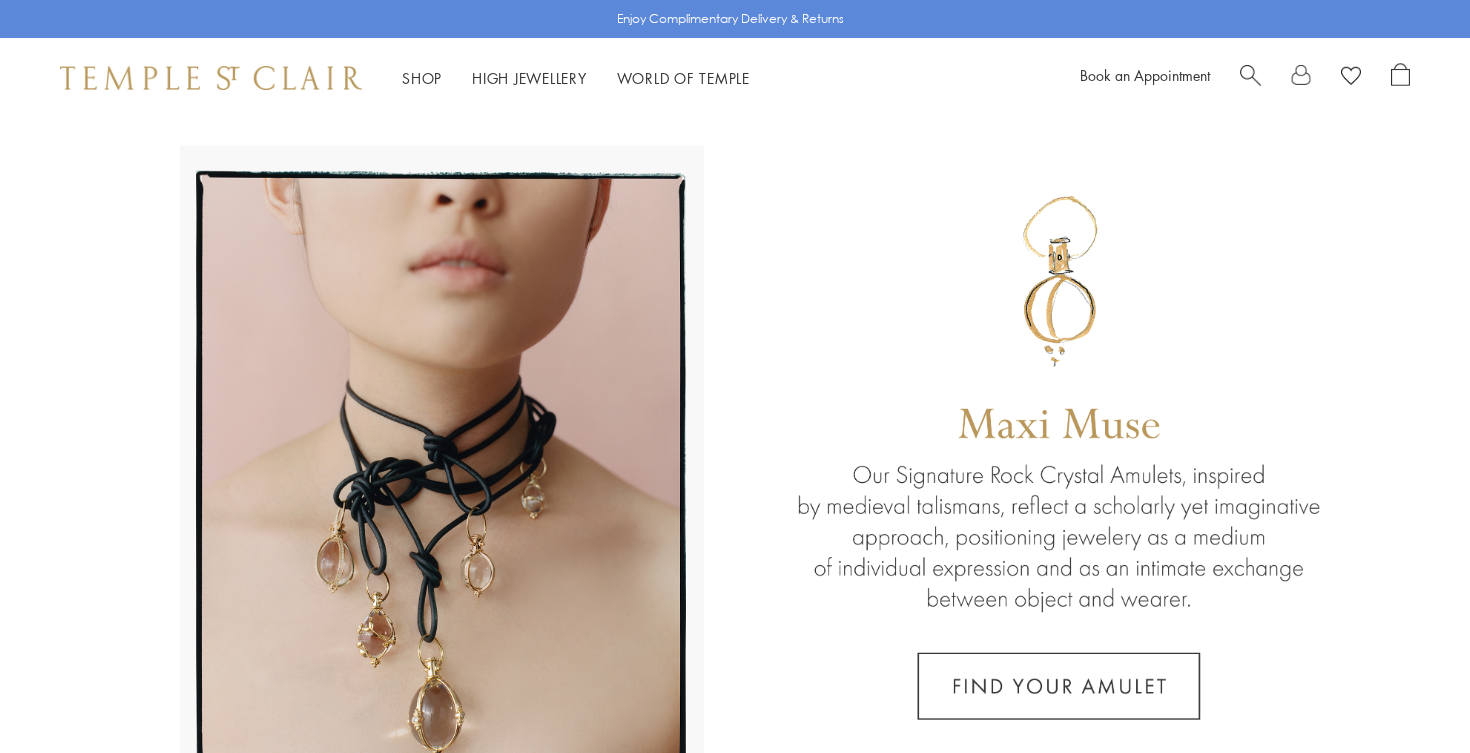 scroll, scrollTop: 0, scrollLeft: 0, axis: both 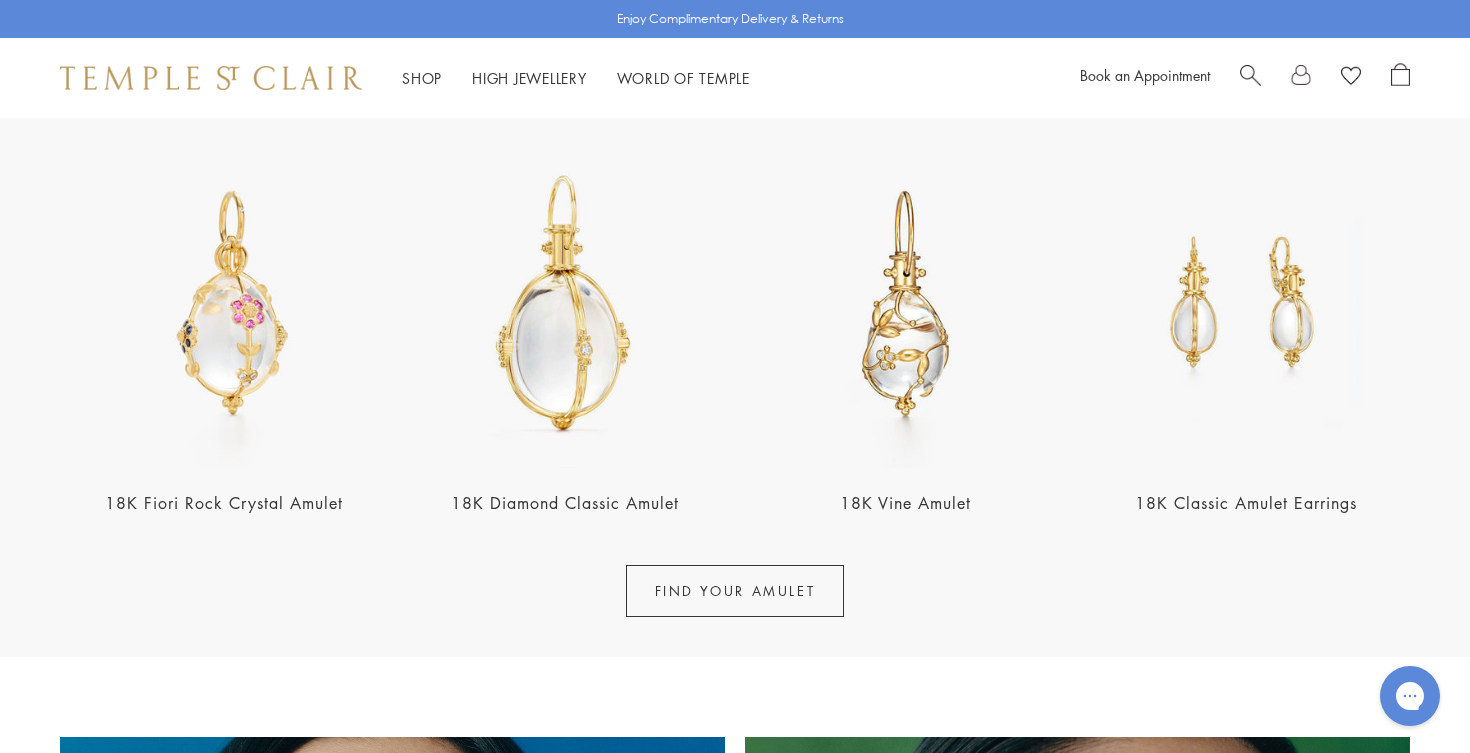 click on "FIND YOUR AMULET" at bounding box center (735, 591) 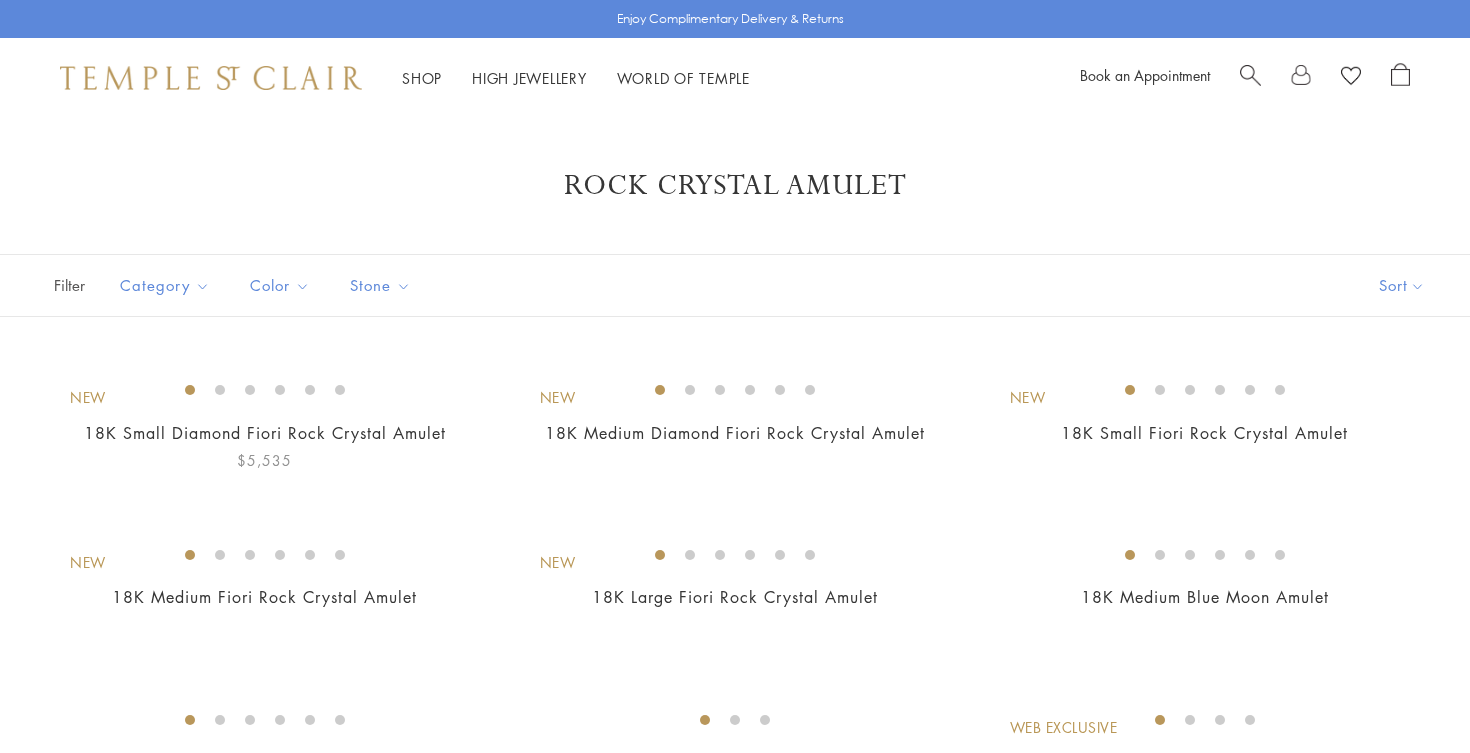 scroll, scrollTop: 0, scrollLeft: 0, axis: both 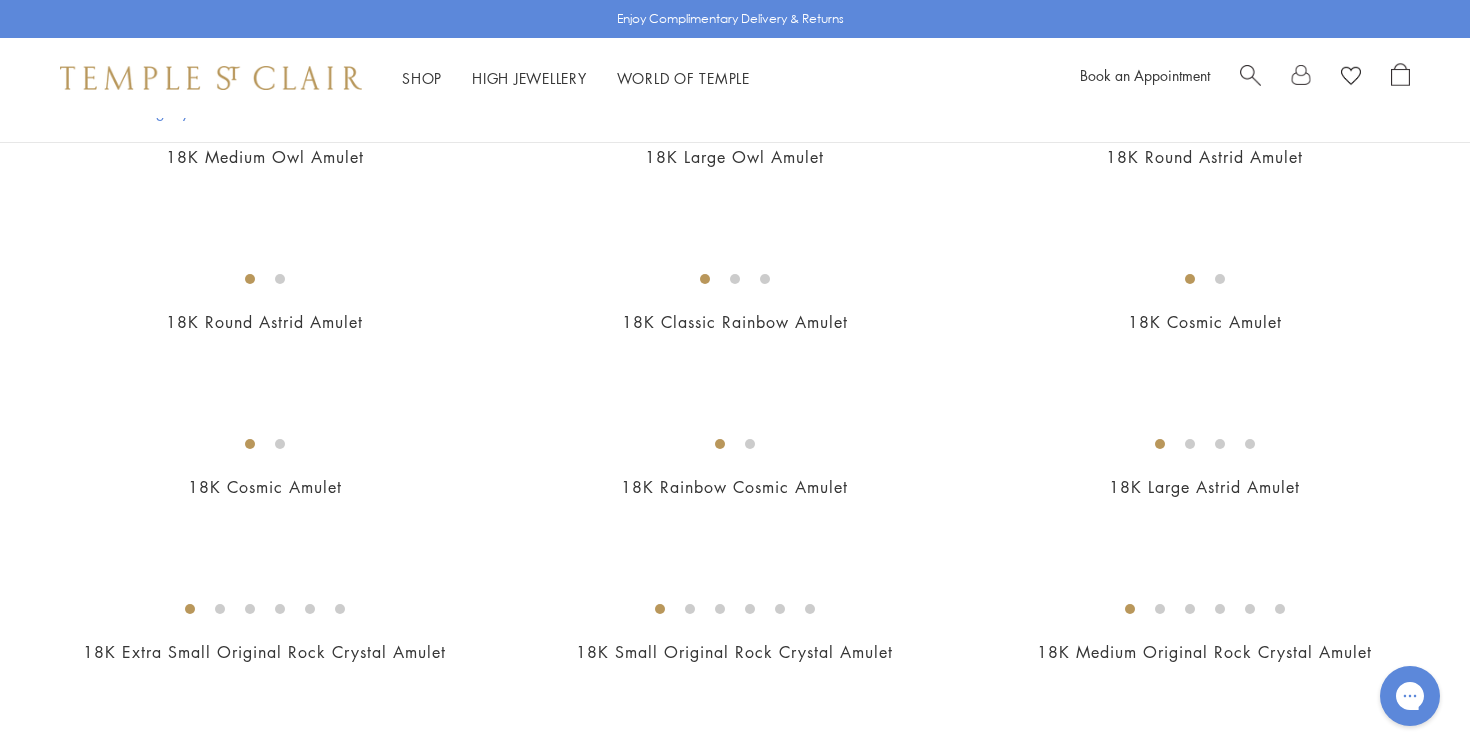 click at bounding box center [0, 0] 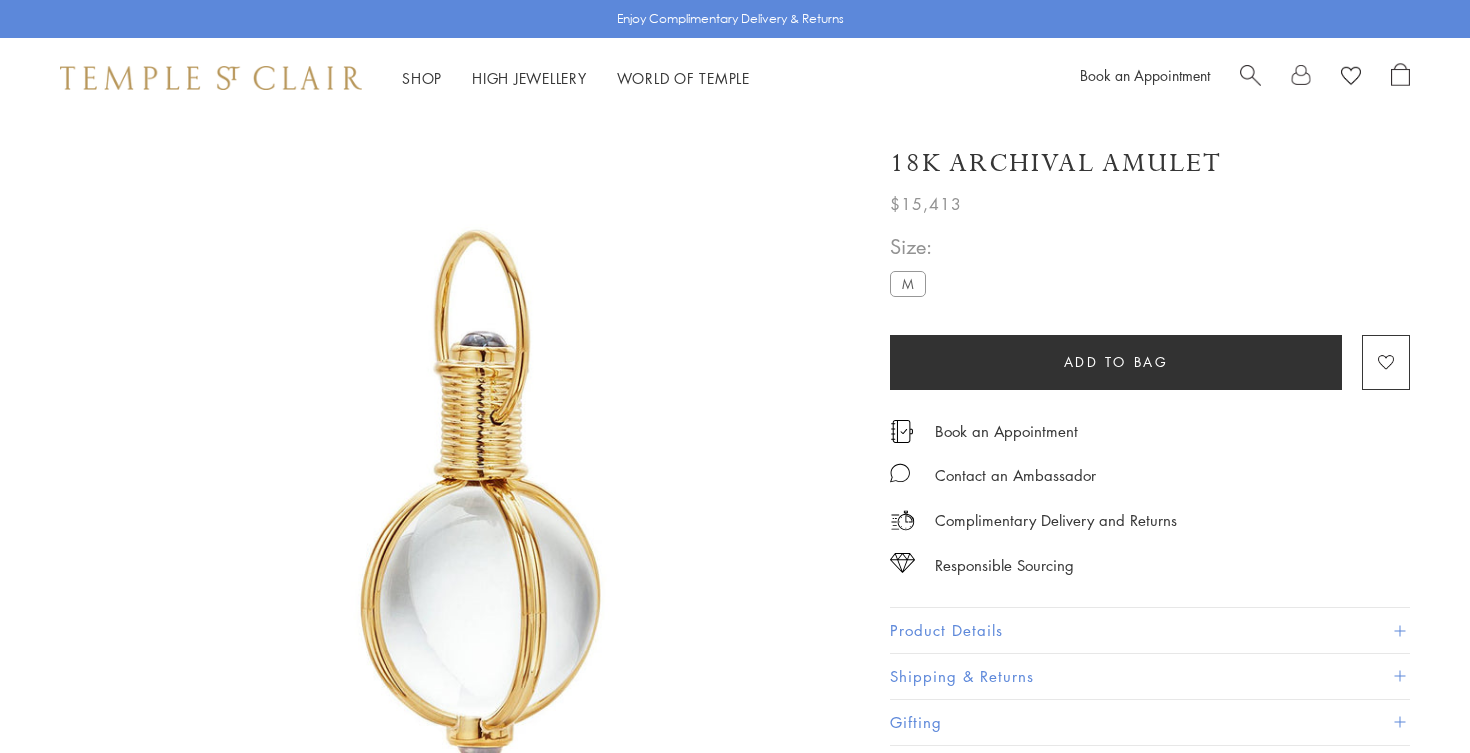 scroll, scrollTop: 0, scrollLeft: 0, axis: both 